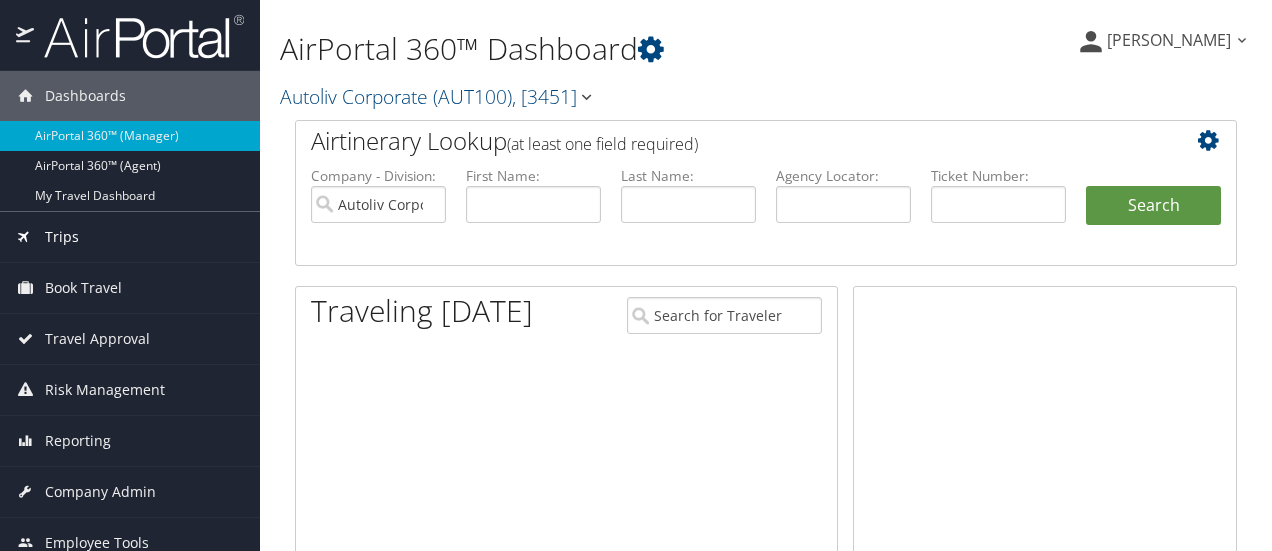scroll, scrollTop: 0, scrollLeft: 0, axis: both 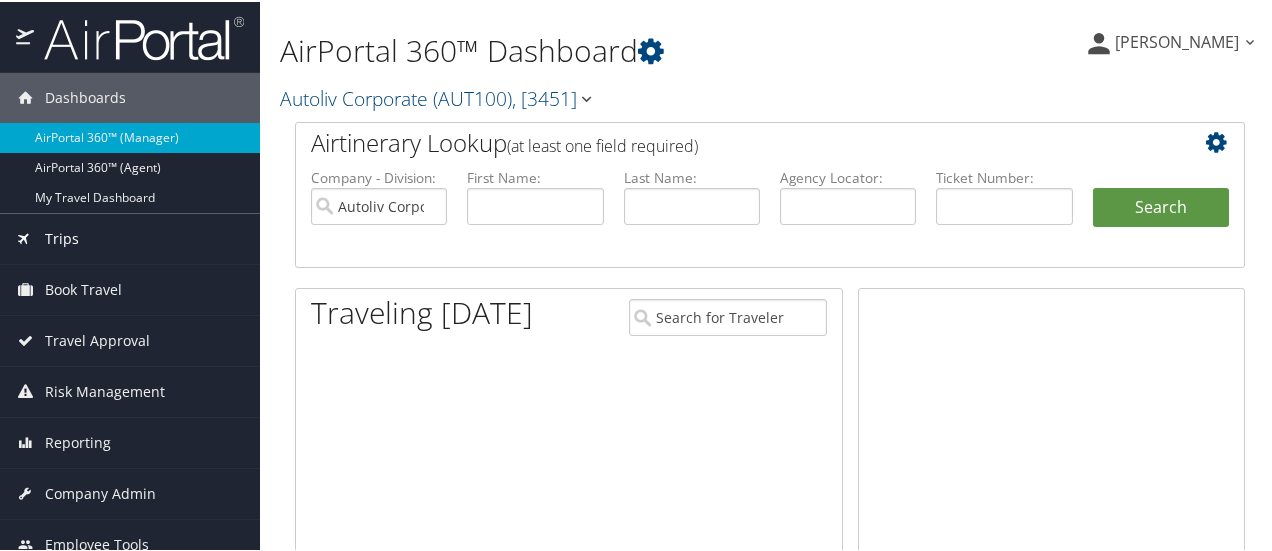click on "Trips" at bounding box center [130, 237] 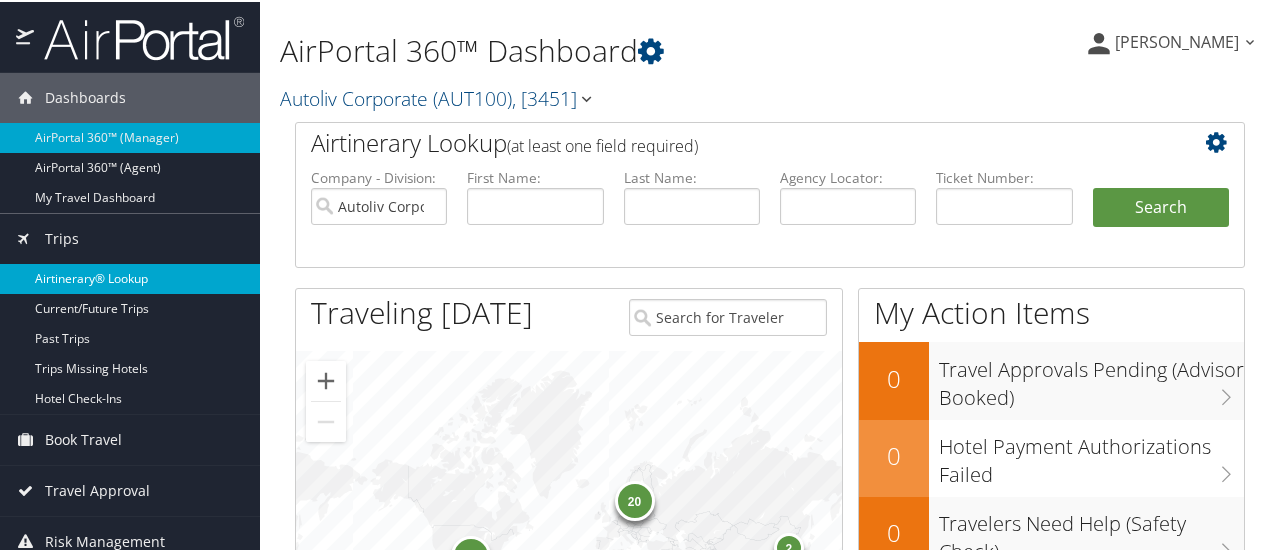 click on "Airtinerary® Lookup" at bounding box center (130, 277) 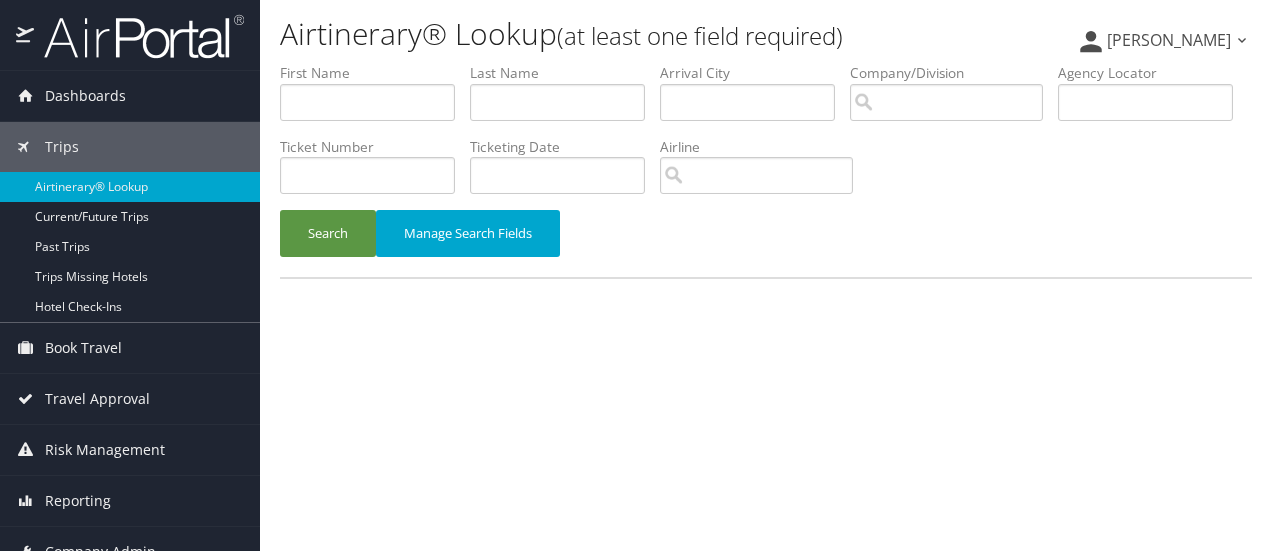 scroll, scrollTop: 0, scrollLeft: 0, axis: both 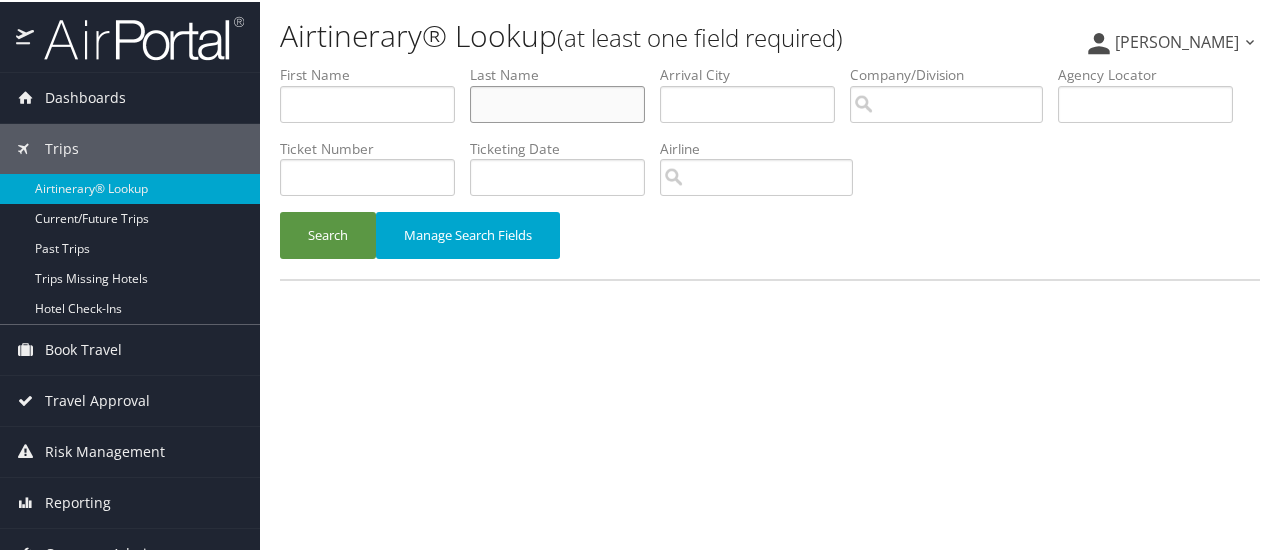 click at bounding box center (557, 102) 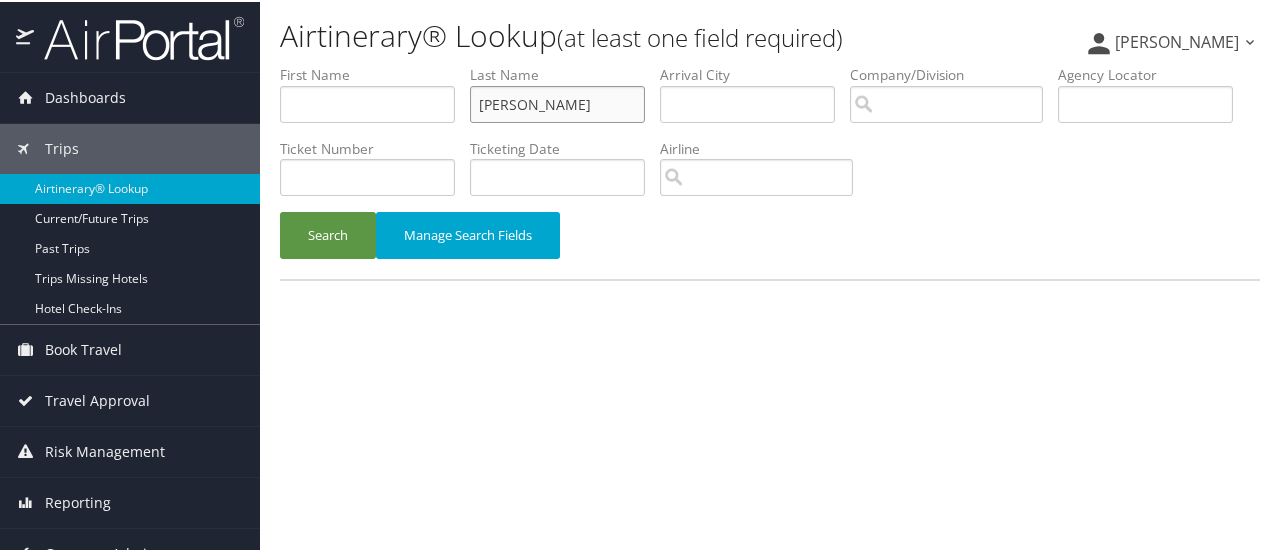 type on "borton" 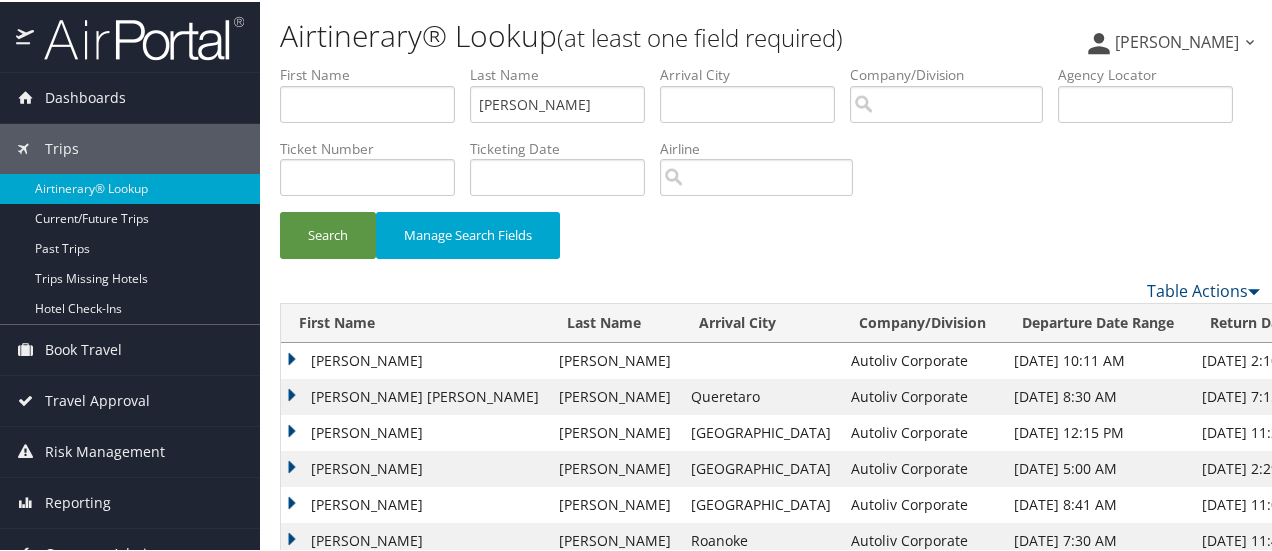 click on "BRIAN JOSEPH" at bounding box center [415, 359] 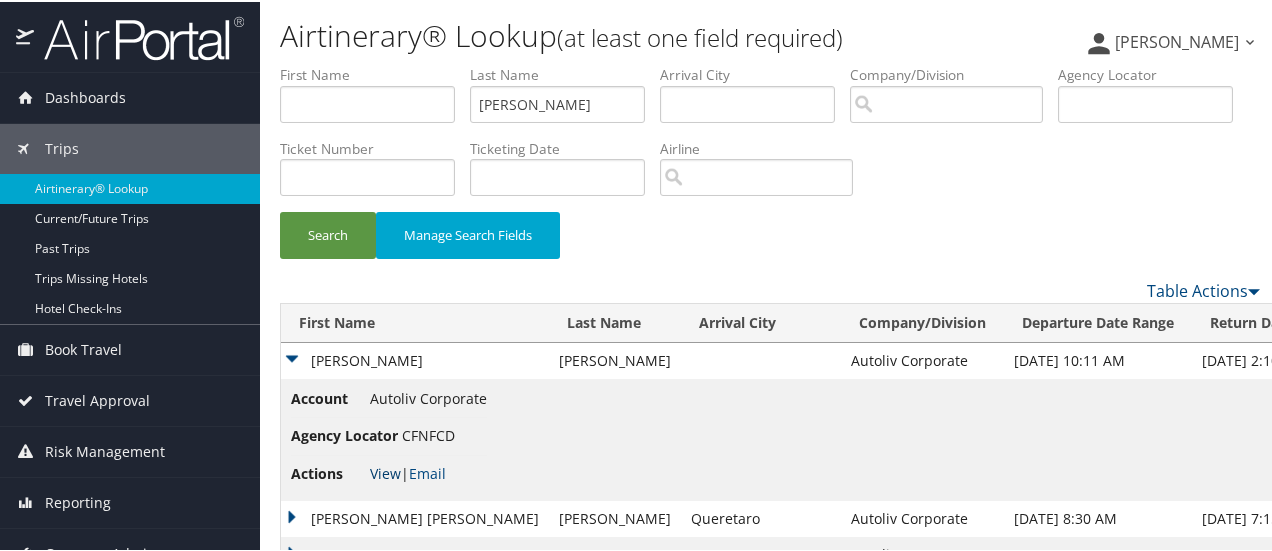click on "View" at bounding box center [385, 471] 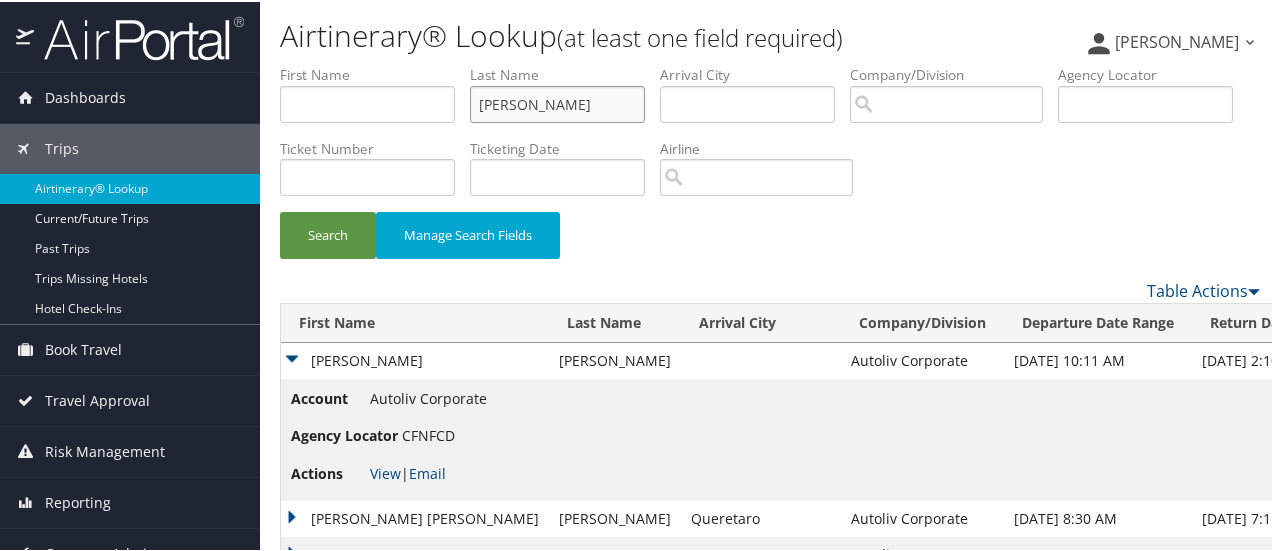 drag, startPoint x: 505, startPoint y: 112, endPoint x: 433, endPoint y: 137, distance: 76.2168 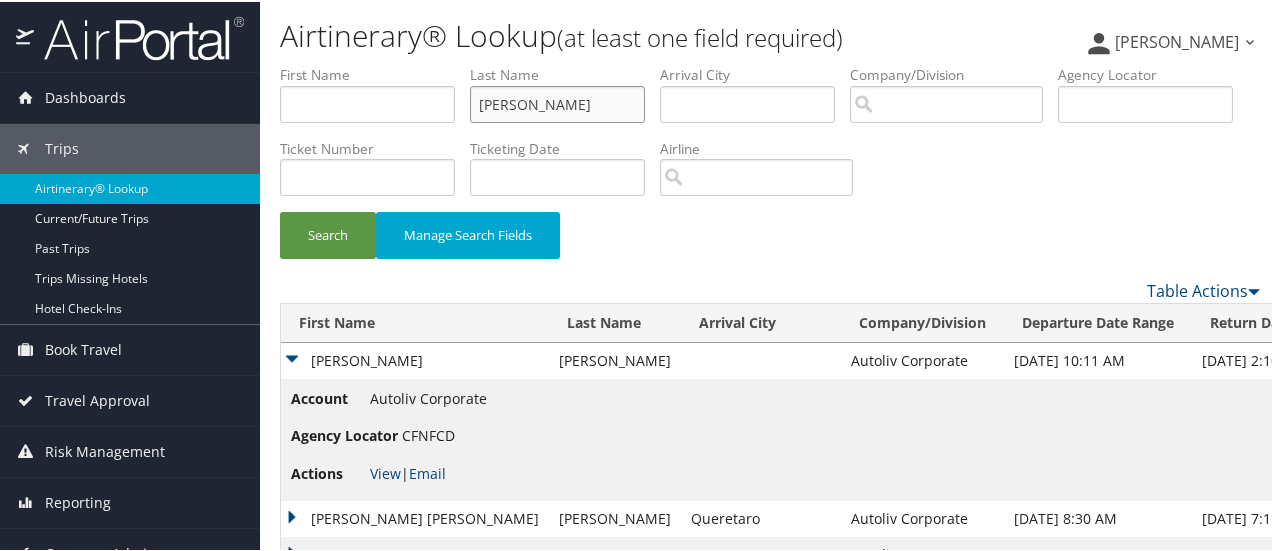 click on "First Name Last Name borton Departure City Arrival City Company/Division Airport/City Code Departure Date Range Agency Locator Ticket Number Ticketing Date Invoice Number Flight Number Agent Name Air Confirmation Hotel Confirmation Credit Card - Last 4 Digits Airline Car Rental Chain Hotel Chain Rail Vendor Authorization Billable Client Code Cost Center Department Explanation Manager ID Project Purpose Region Traveler ID" at bounding box center [770, 63] 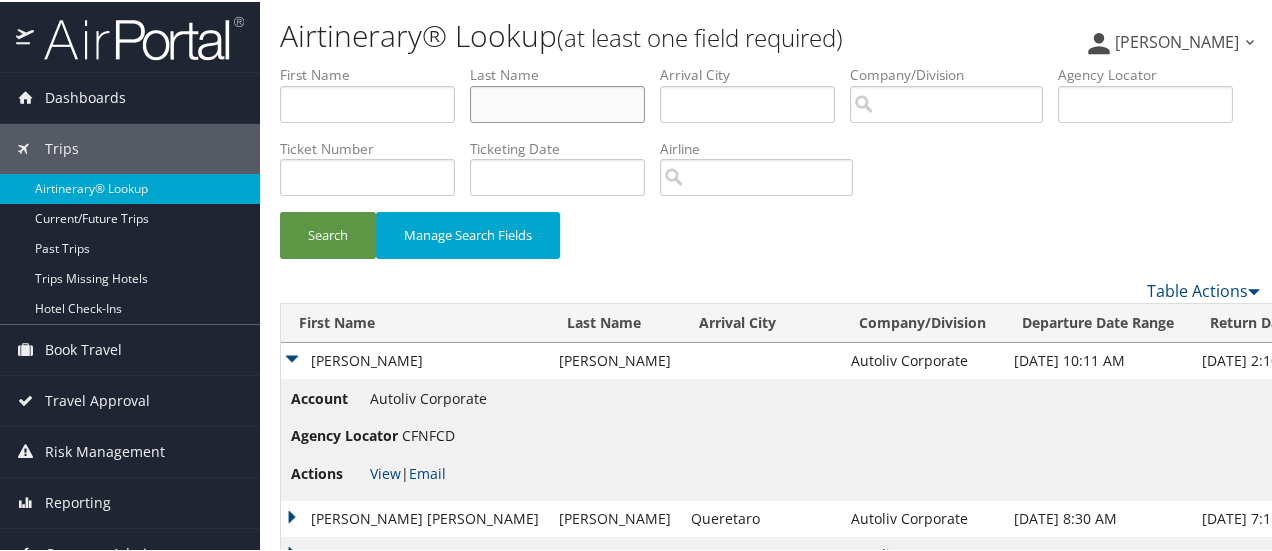 type 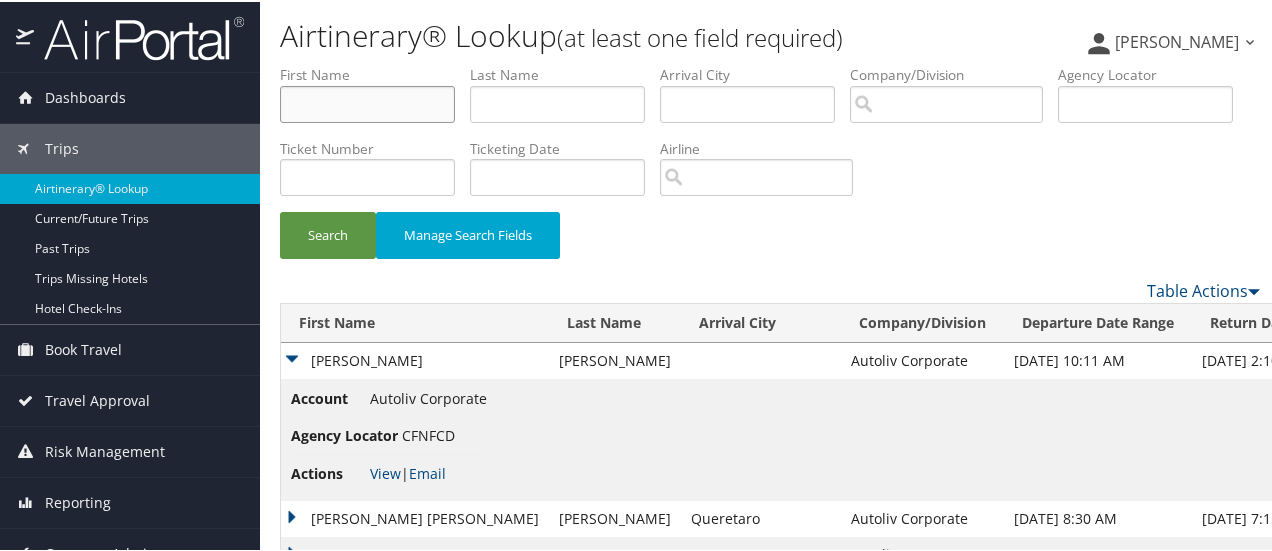 click at bounding box center (367, 102) 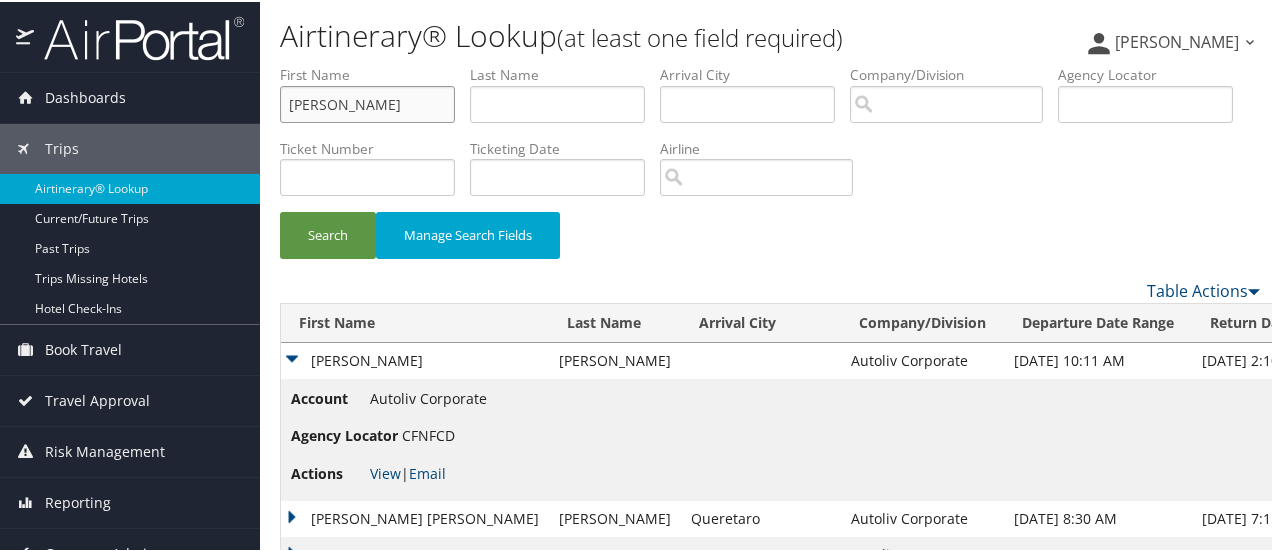 type on "jorge" 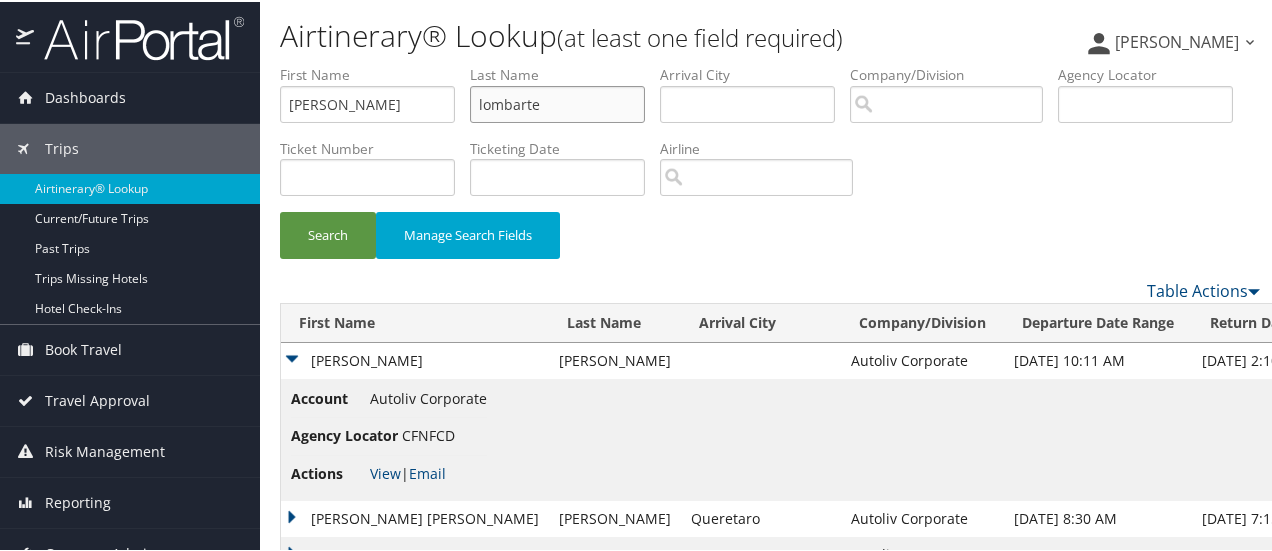 type on "lombarte" 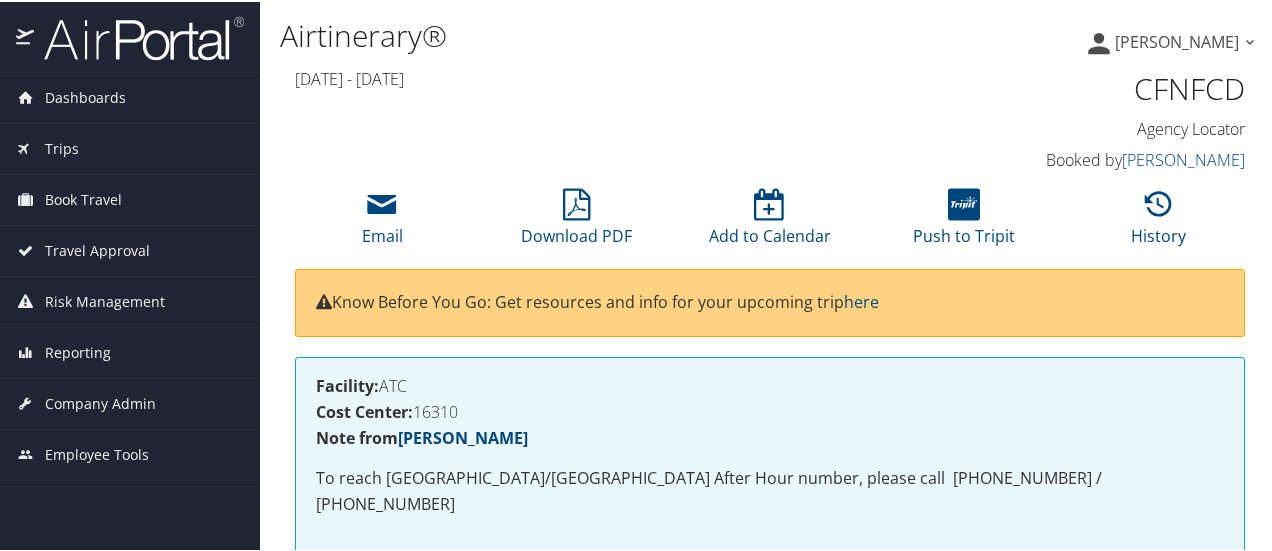 scroll, scrollTop: 100, scrollLeft: 0, axis: vertical 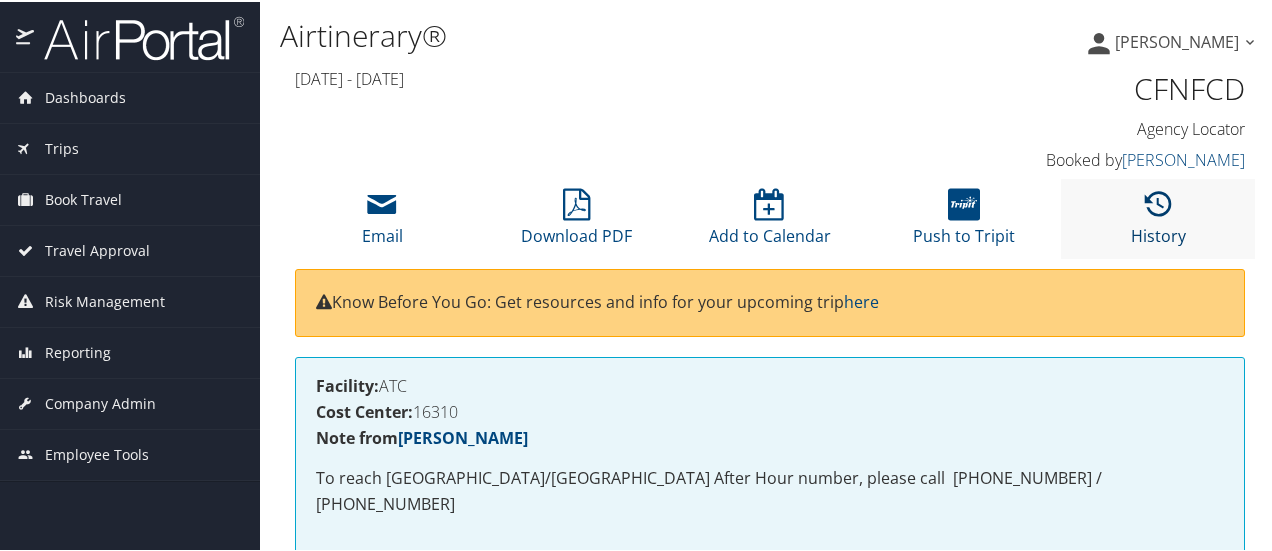 click at bounding box center (1158, 203) 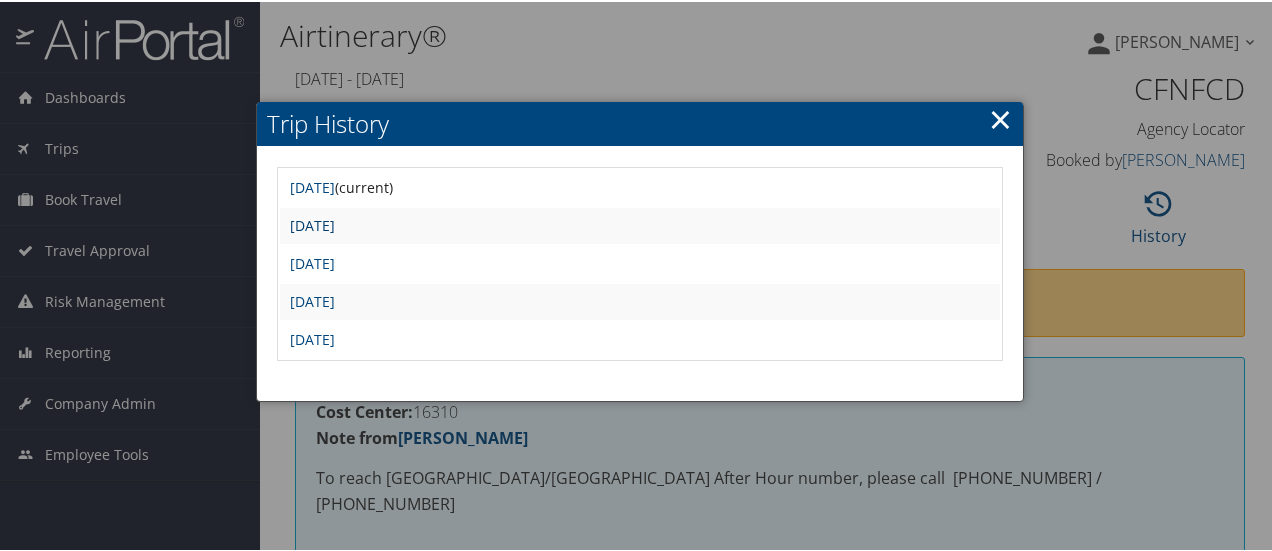 click on "Mon Jun 9 06:01:37 MDT 2025" at bounding box center (312, 223) 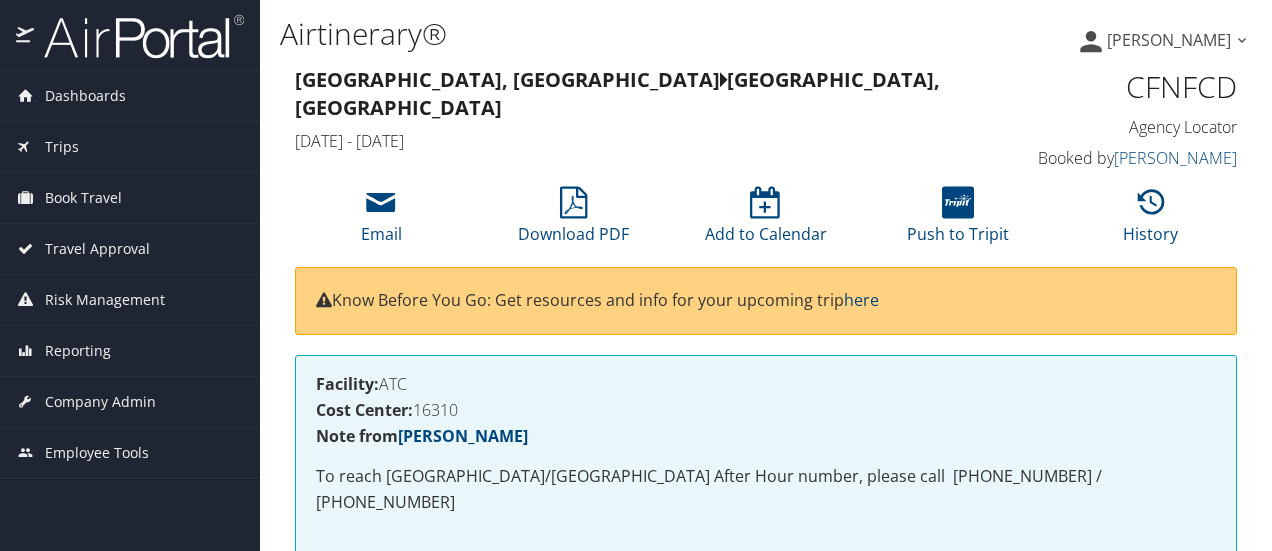 scroll, scrollTop: 0, scrollLeft: 0, axis: both 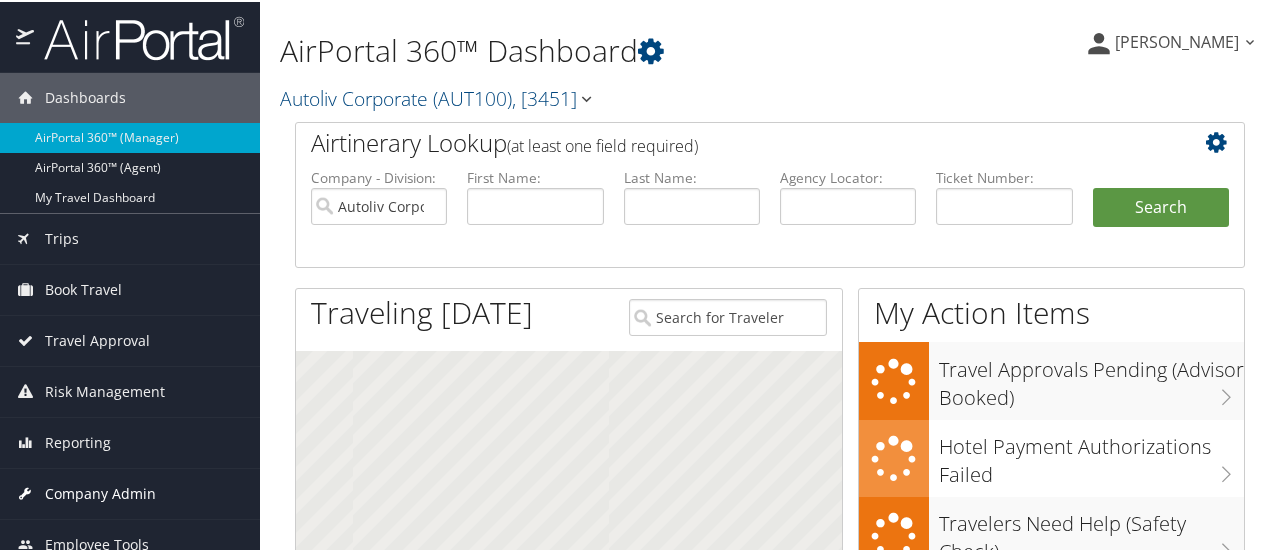 click on "Company Admin" at bounding box center (130, 492) 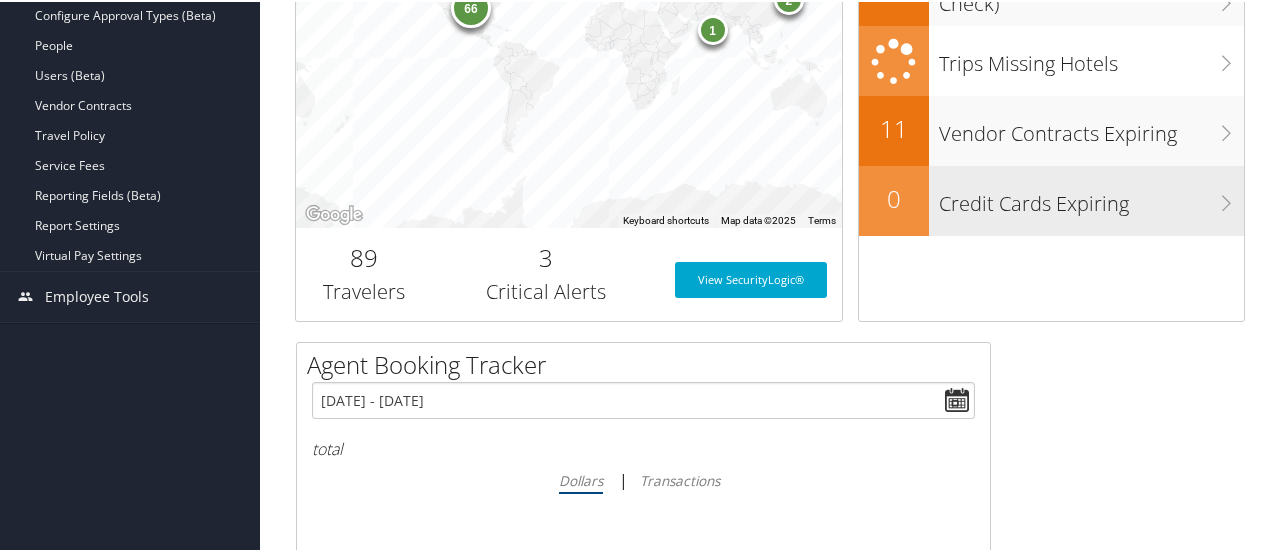 scroll, scrollTop: 667, scrollLeft: 0, axis: vertical 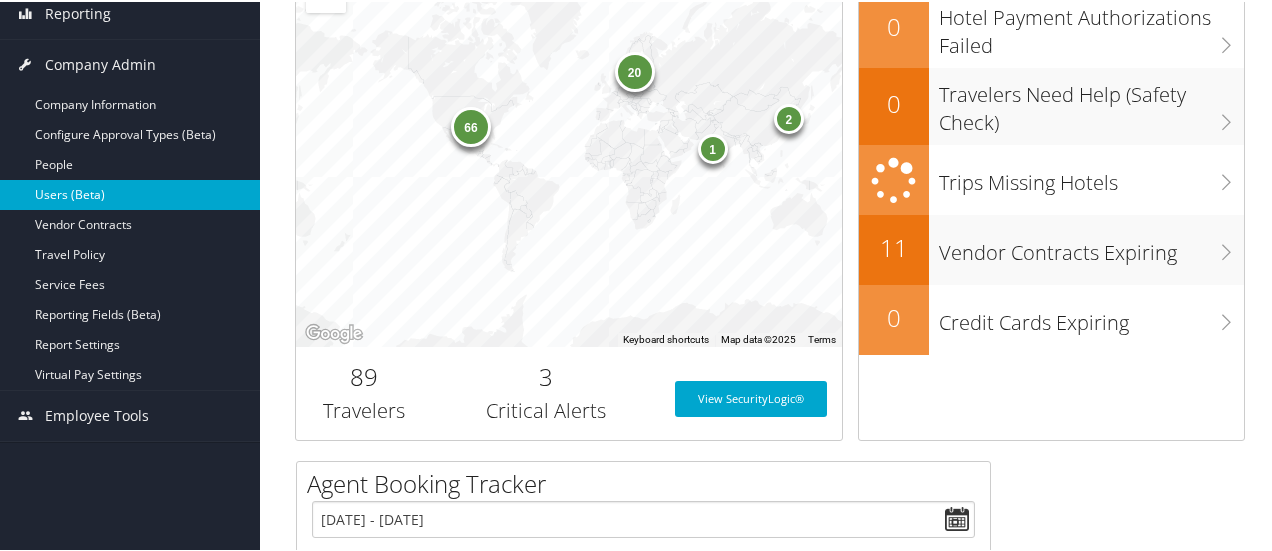 click on "Users (Beta)" at bounding box center (130, 193) 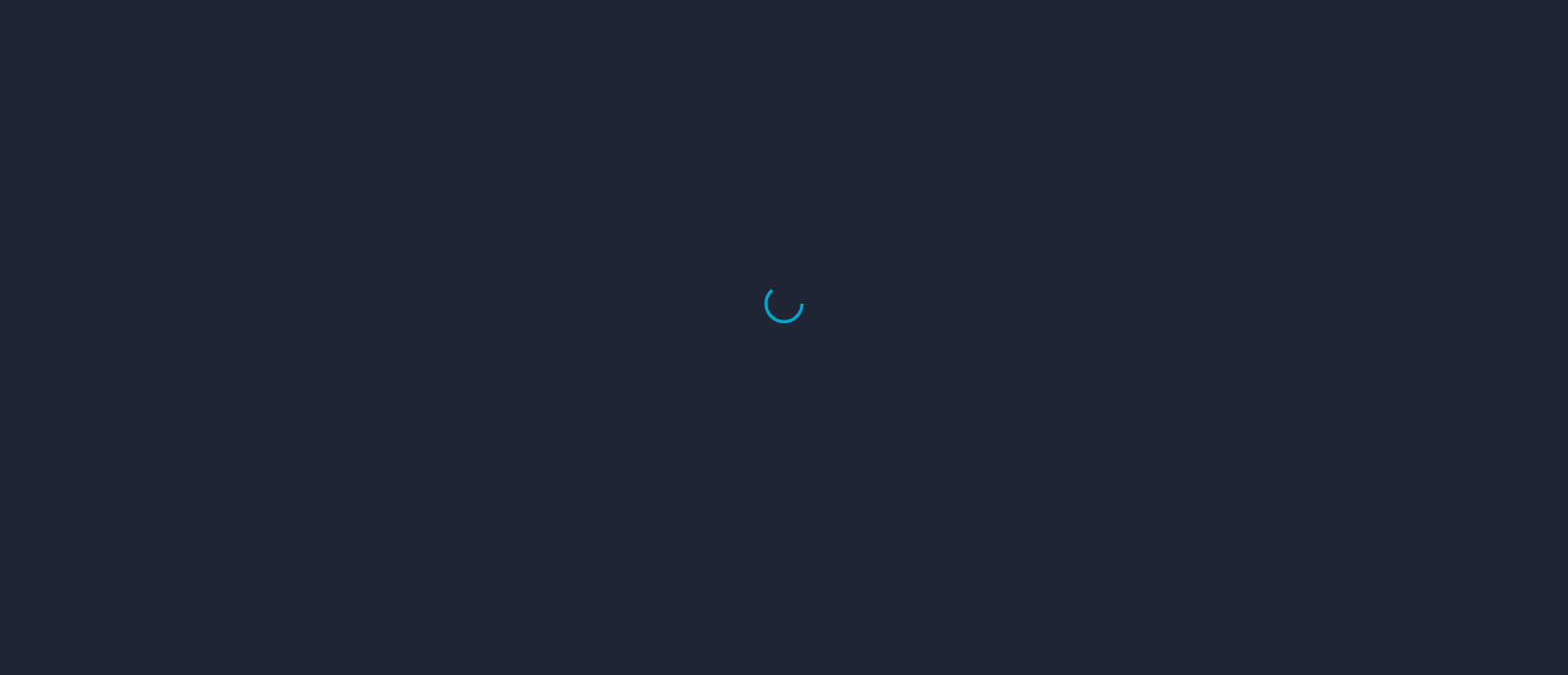 scroll, scrollTop: 0, scrollLeft: 0, axis: both 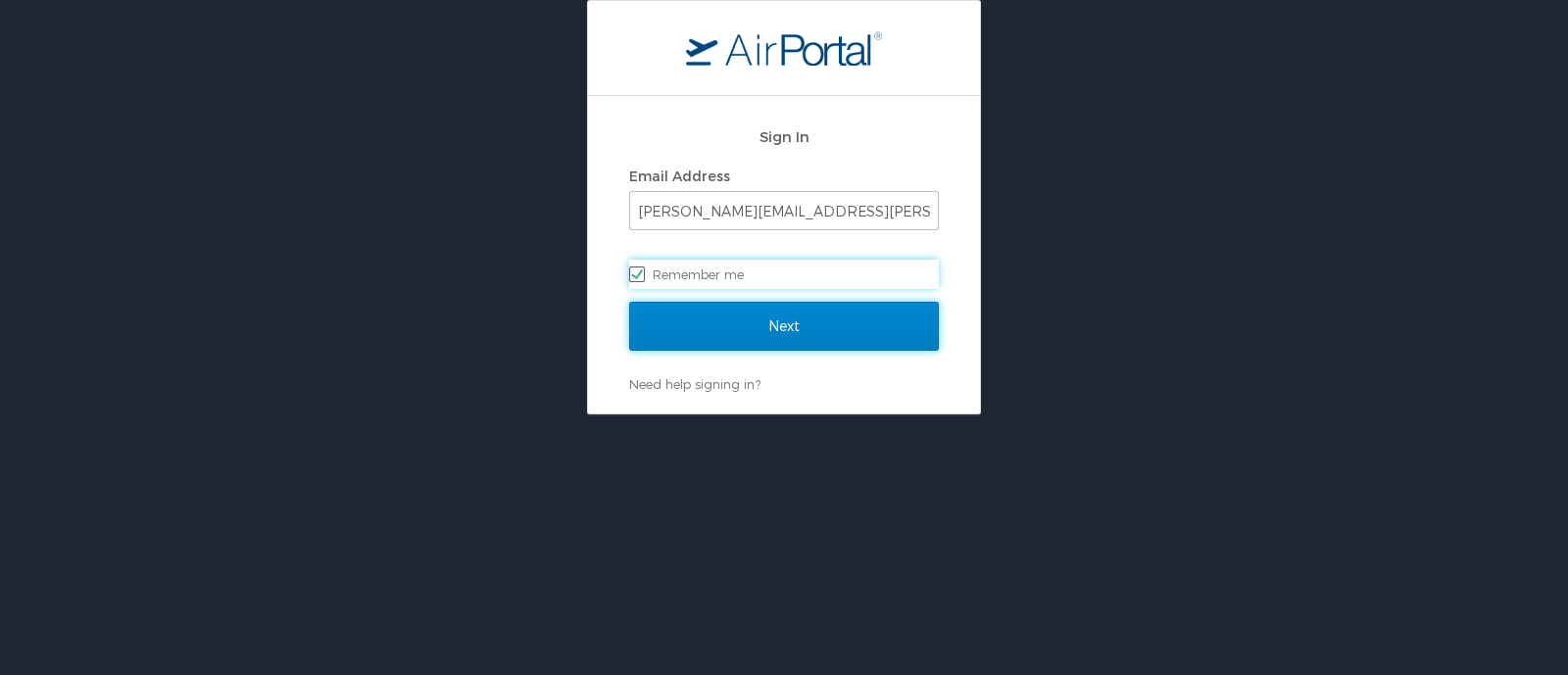 click on "Next" at bounding box center (784, 326) 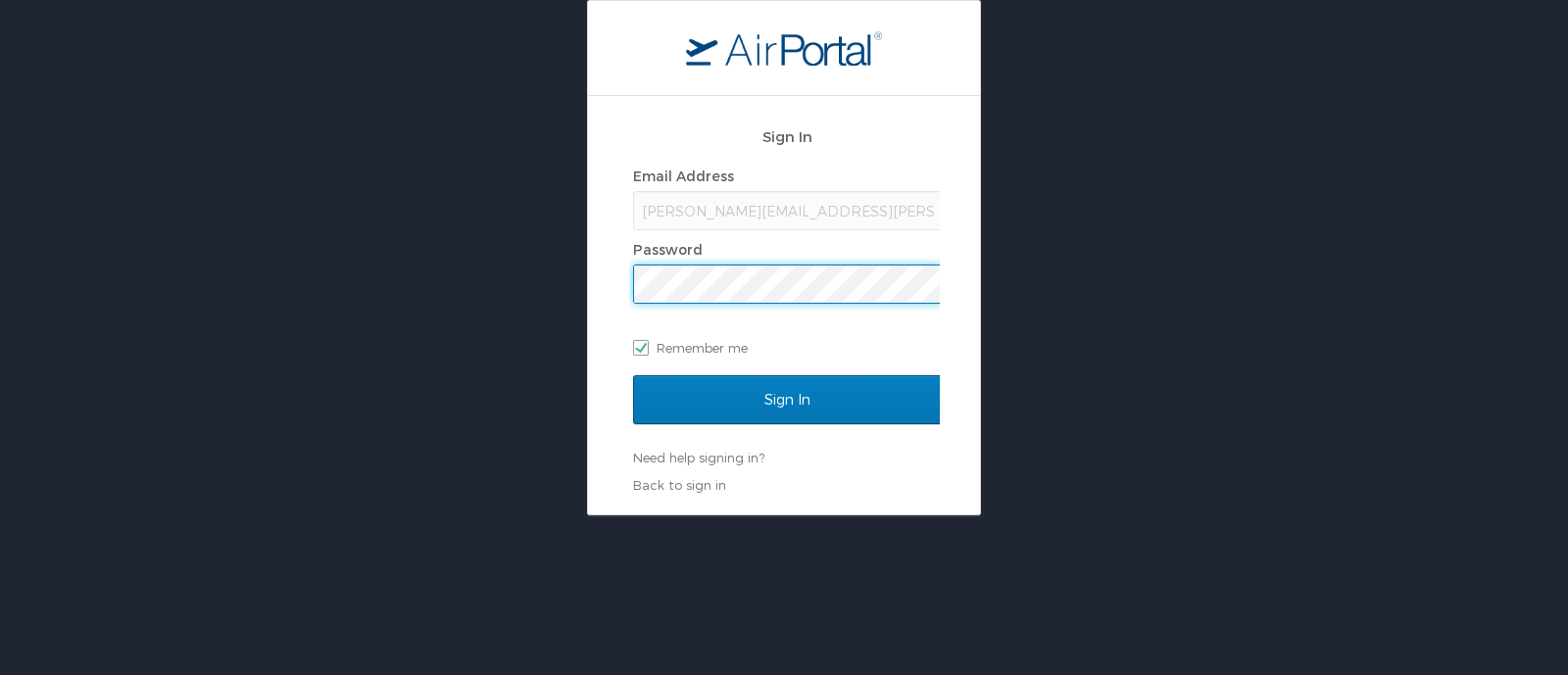 scroll, scrollTop: 0, scrollLeft: 0, axis: both 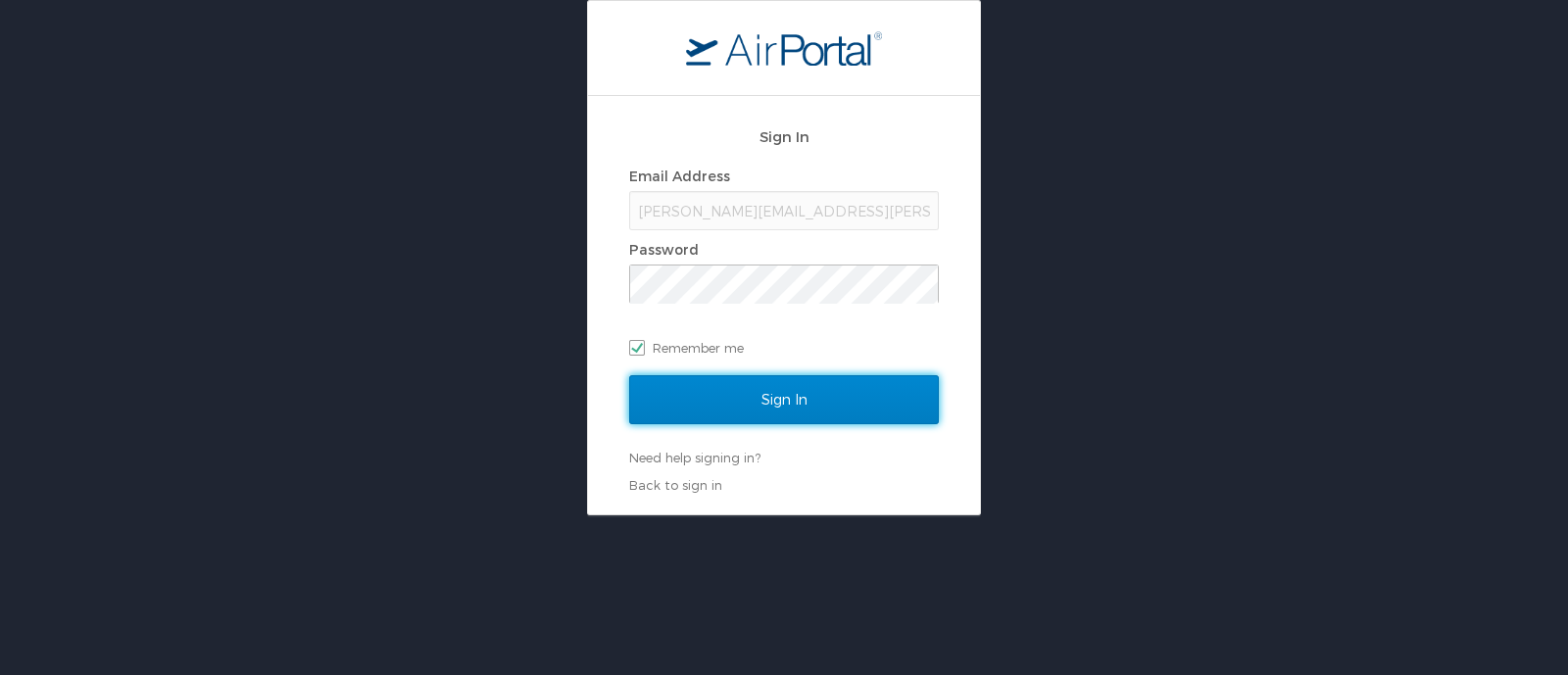 click on "Sign In" at bounding box center [784, 400] 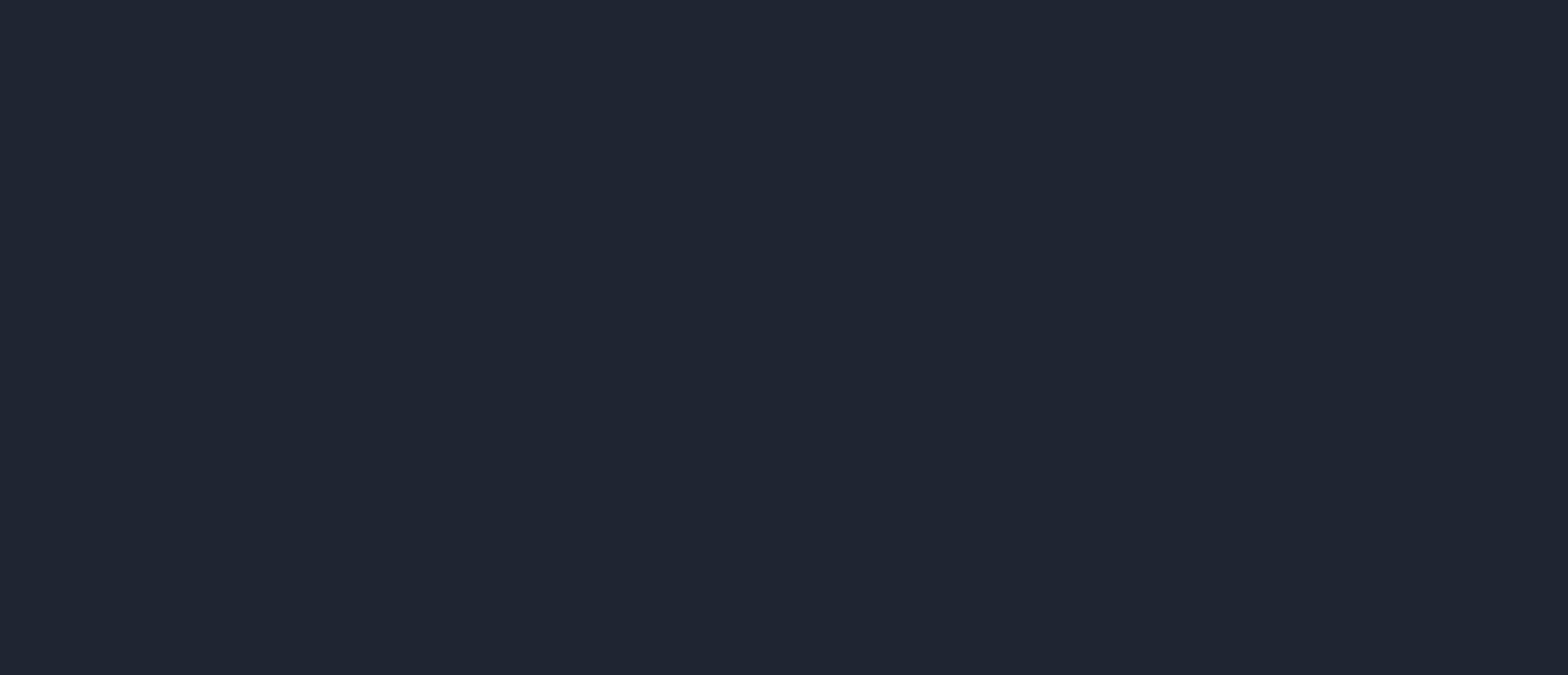 scroll, scrollTop: 0, scrollLeft: 0, axis: both 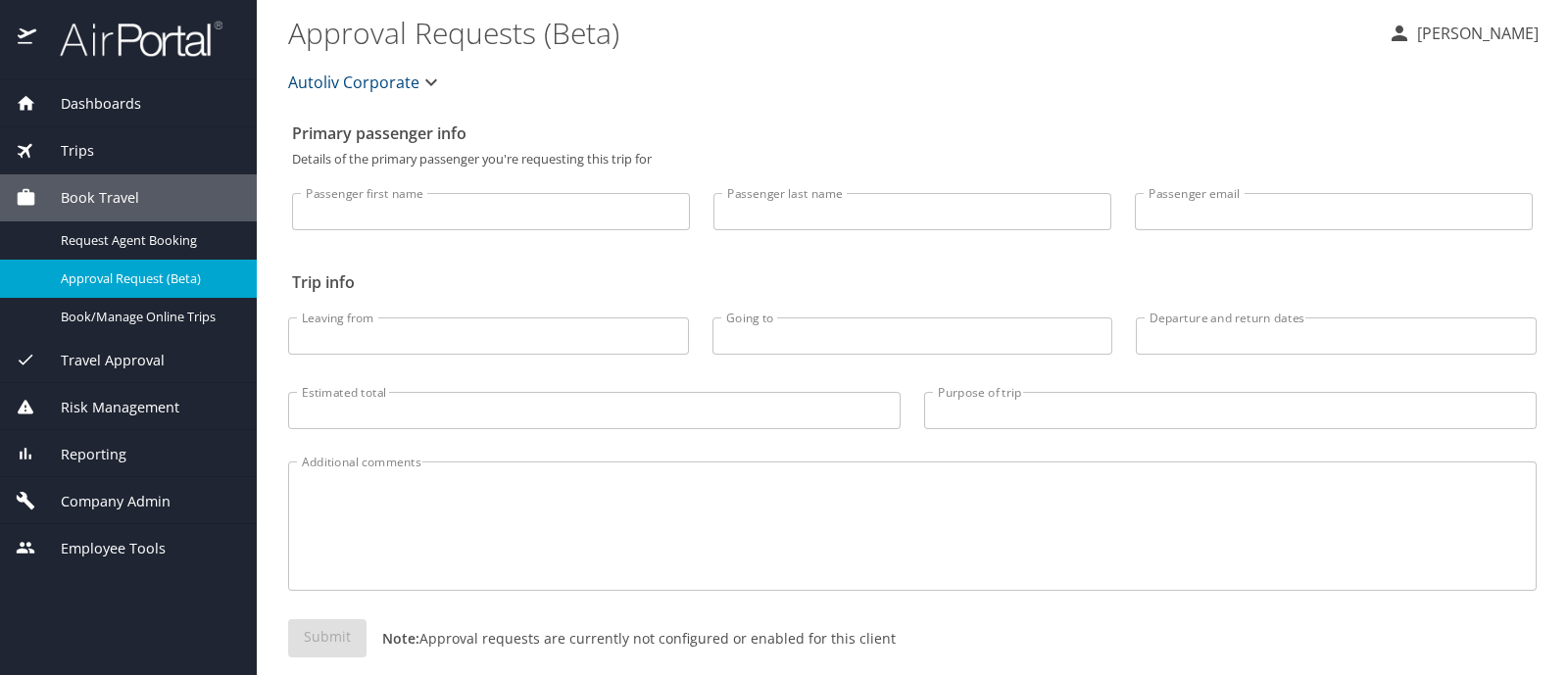 click on "Company Admin" at bounding box center [103, 502] 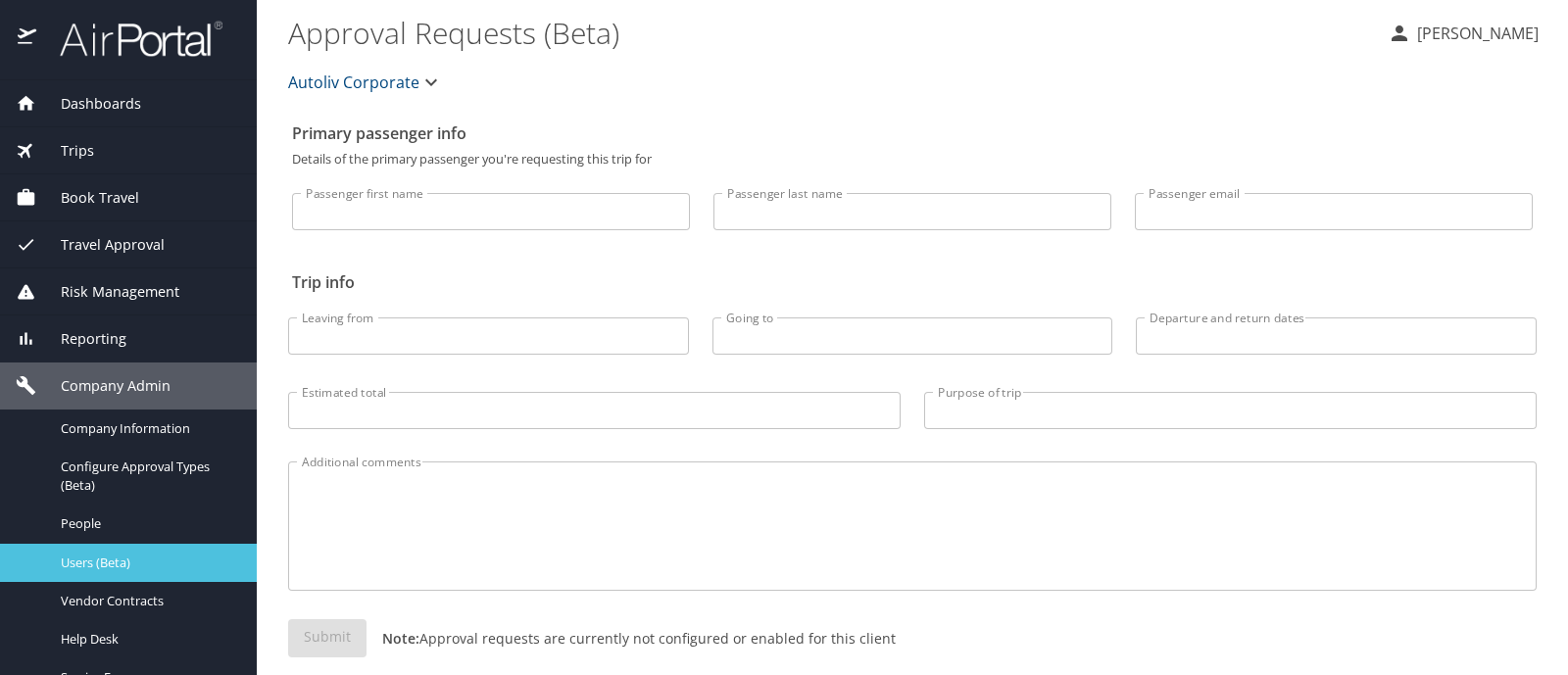 click on "Users (Beta)" at bounding box center (147, 562) 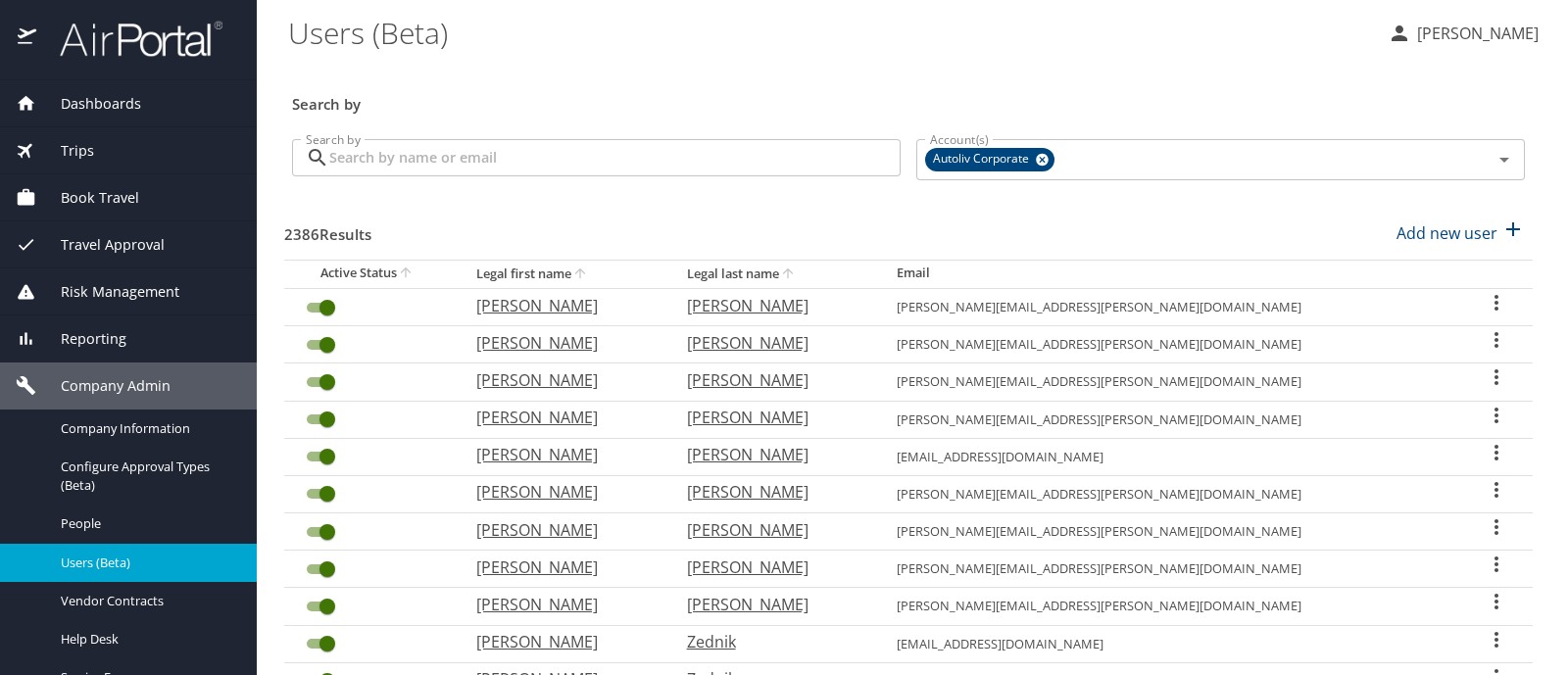 click on "Search by" at bounding box center (614, 158) 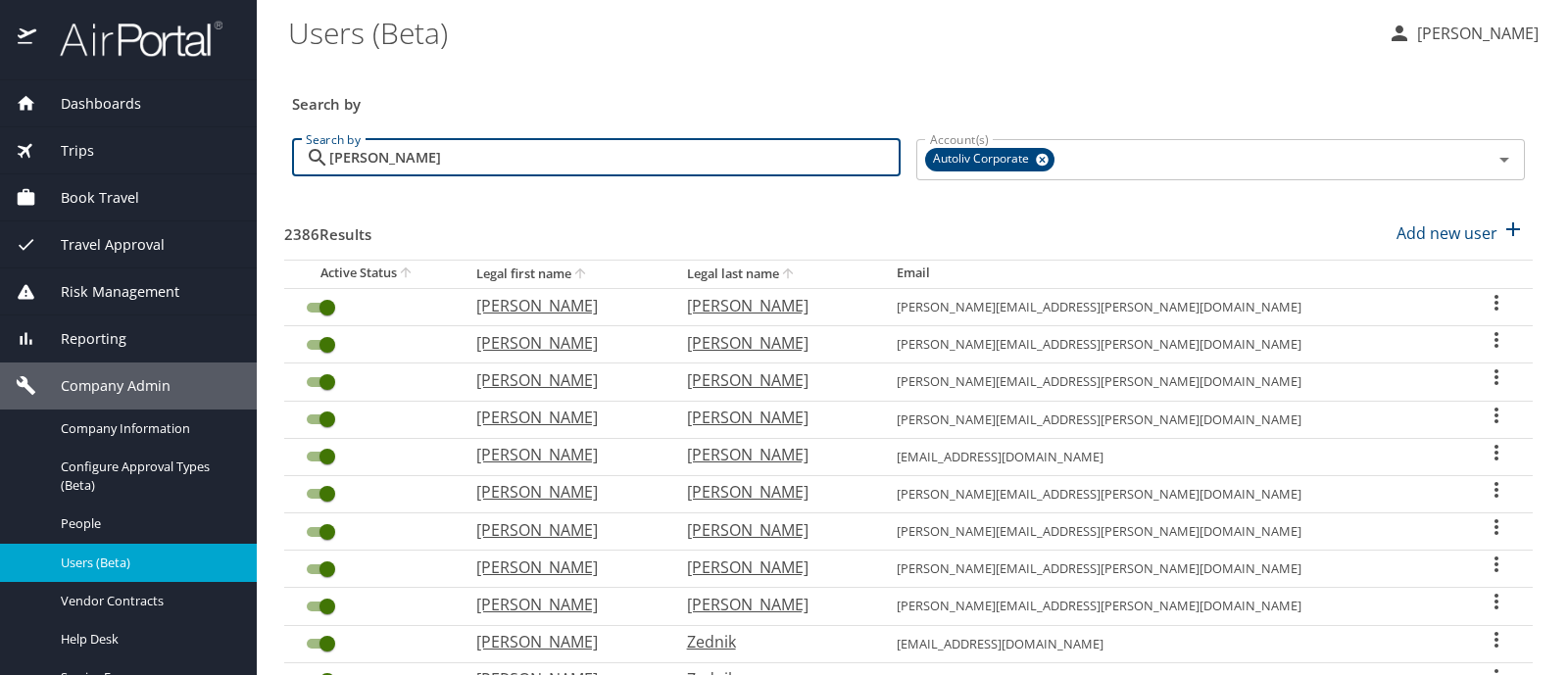 type on "[PERSON_NAME]" 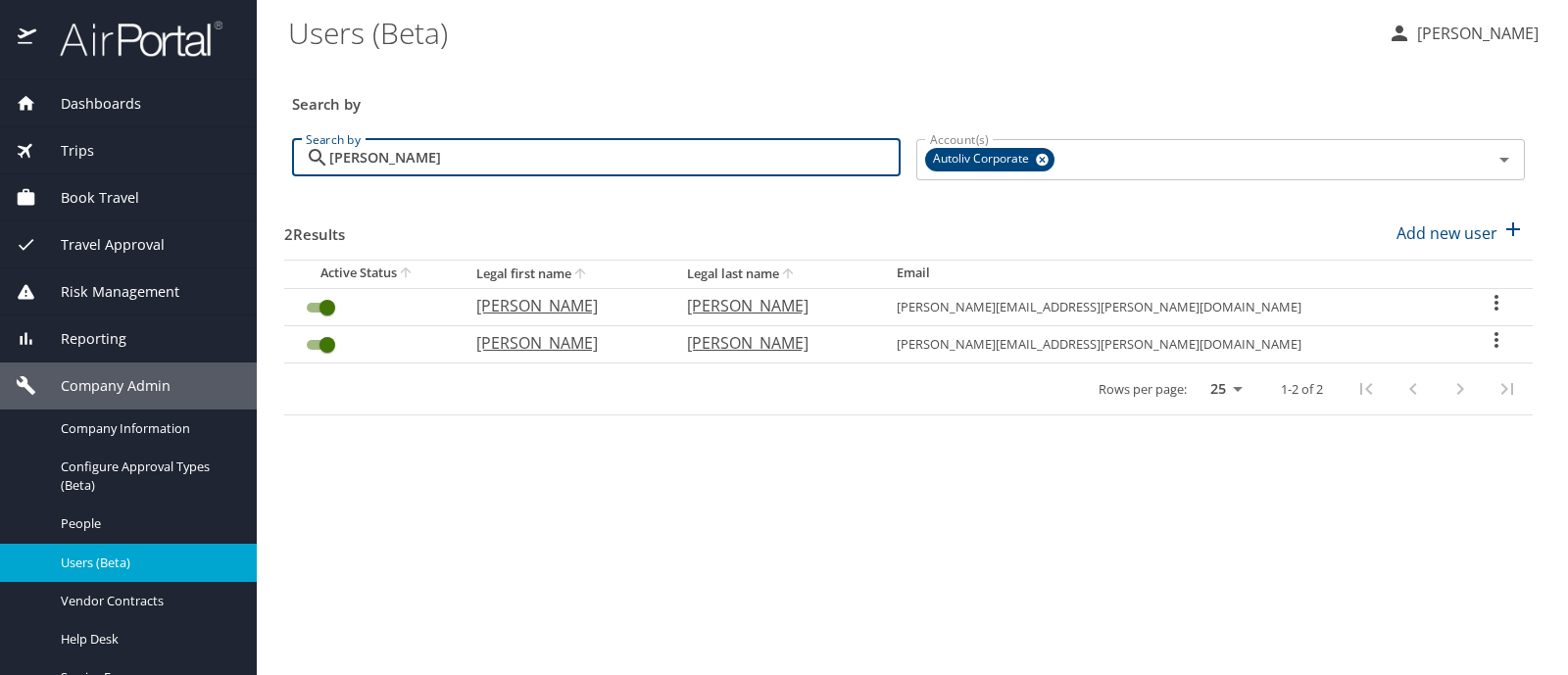 click 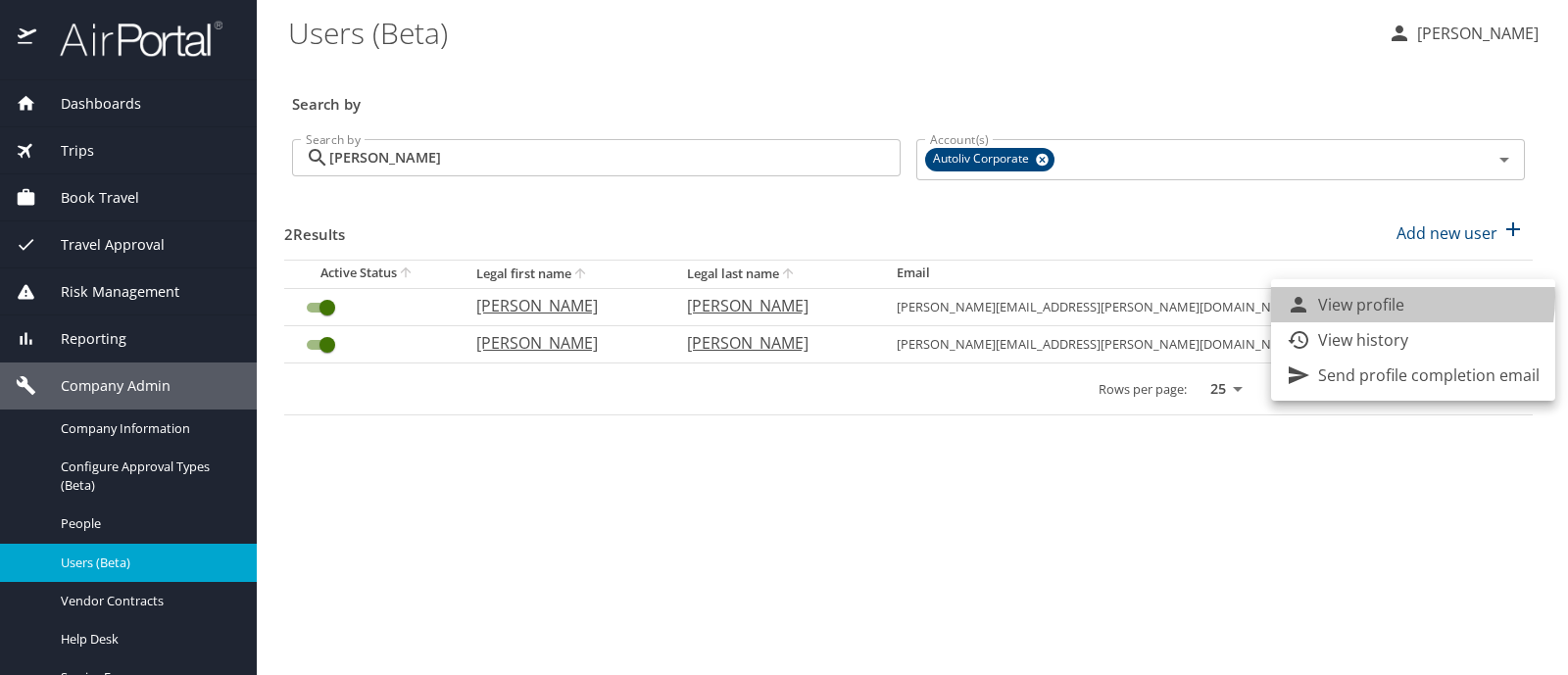 click on "View profile" at bounding box center [1361, 305] 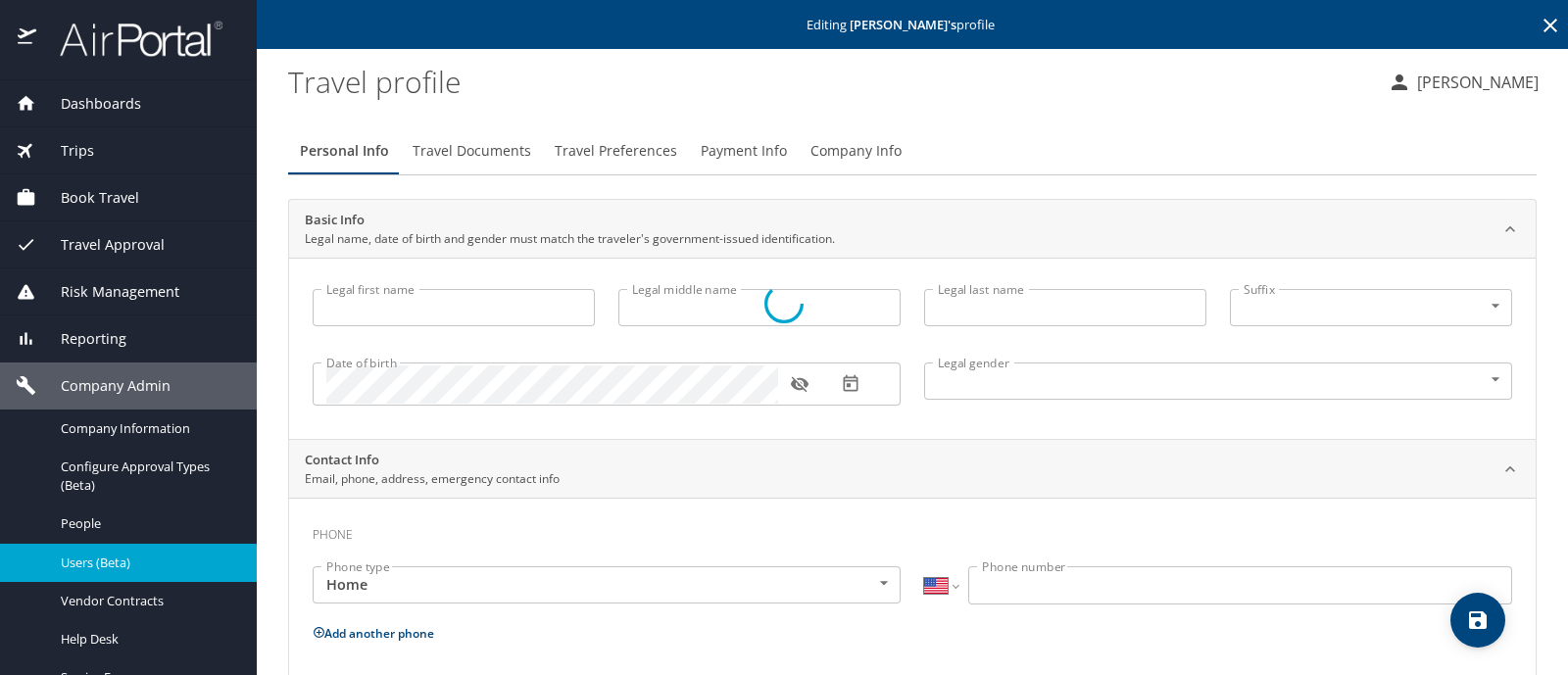 type on "[PERSON_NAME]" 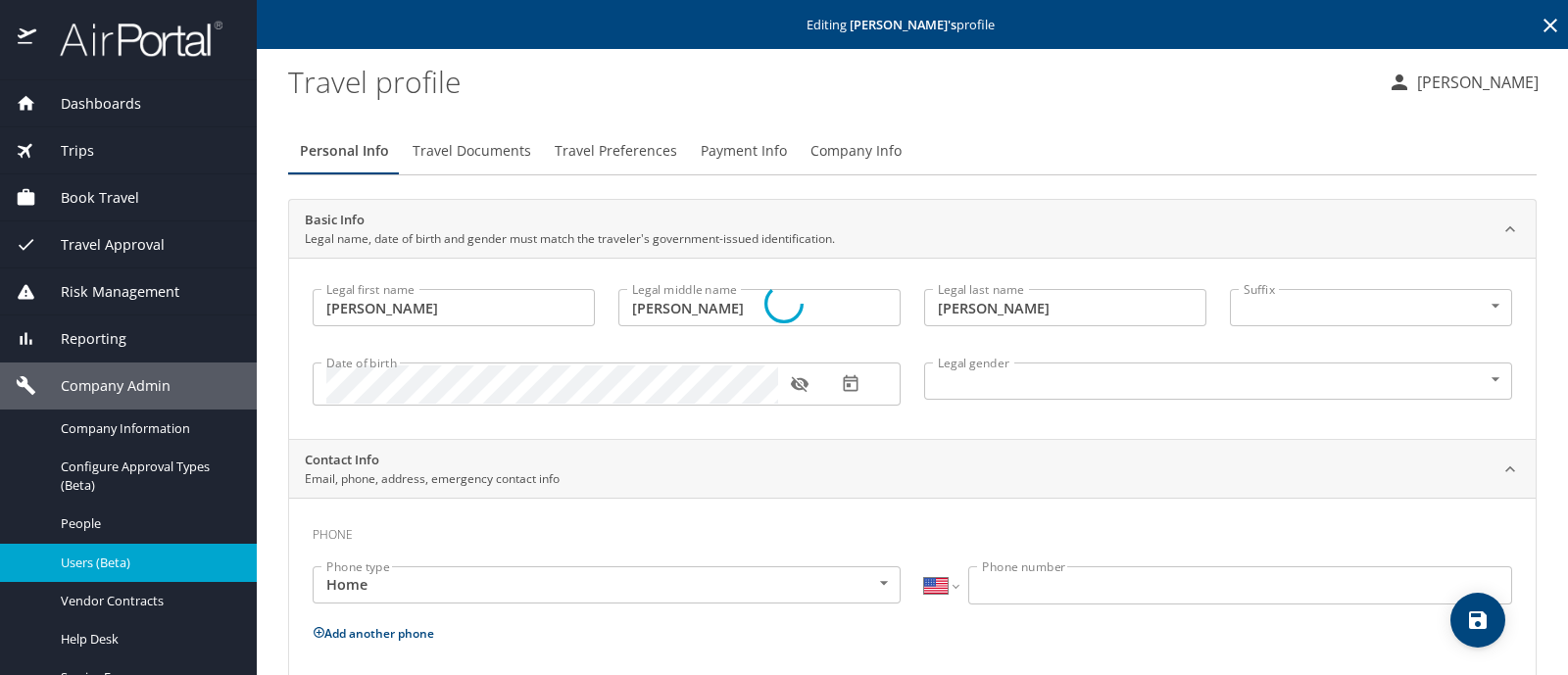 select on "US" 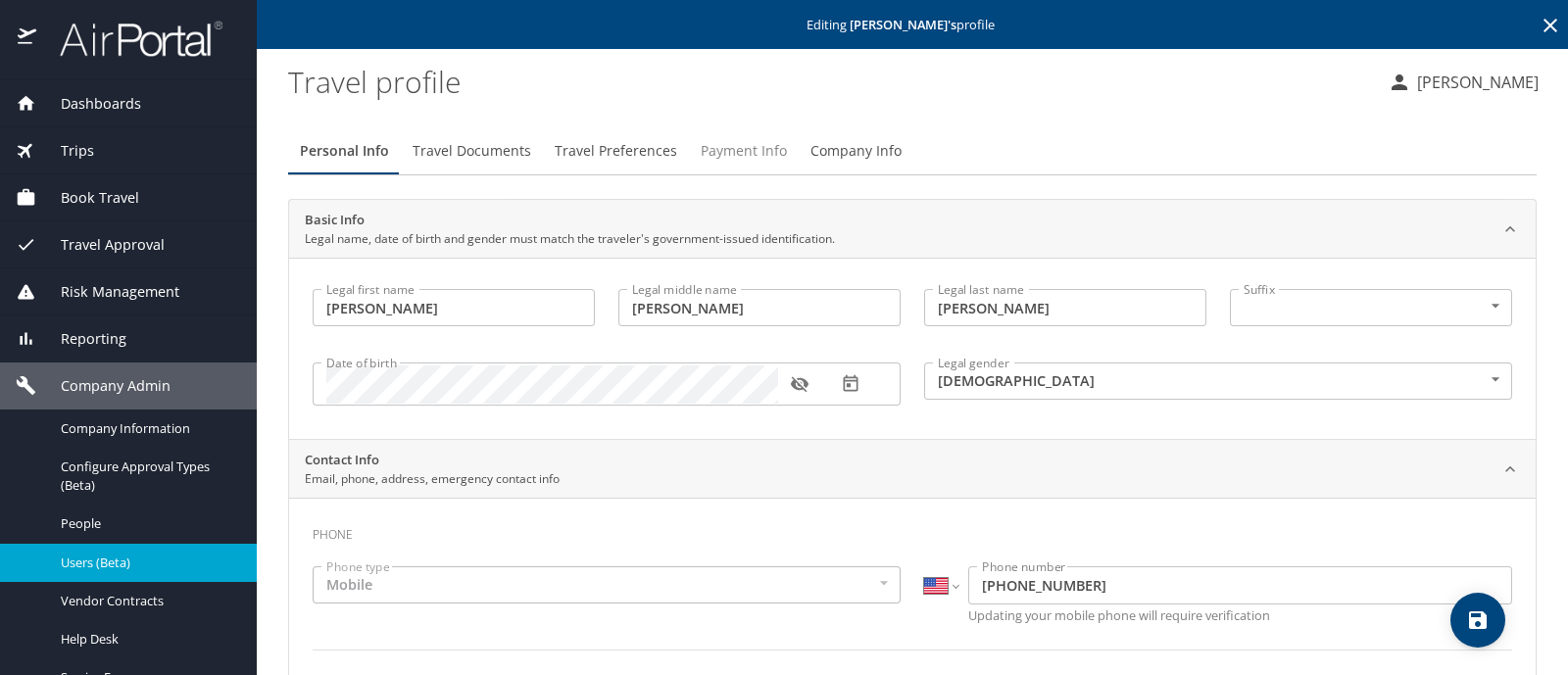 click on "Payment Info" at bounding box center [744, 151] 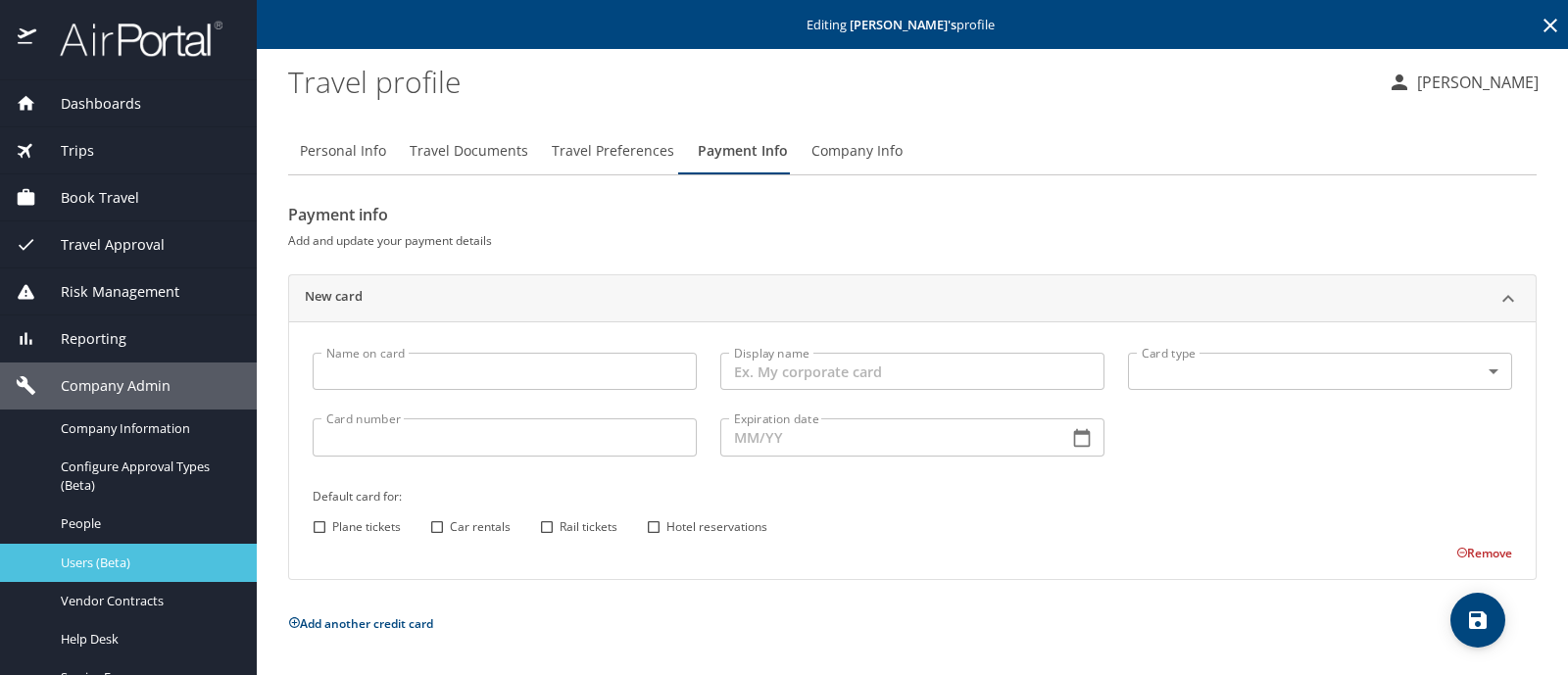 click on "Users (Beta)" at bounding box center (147, 562) 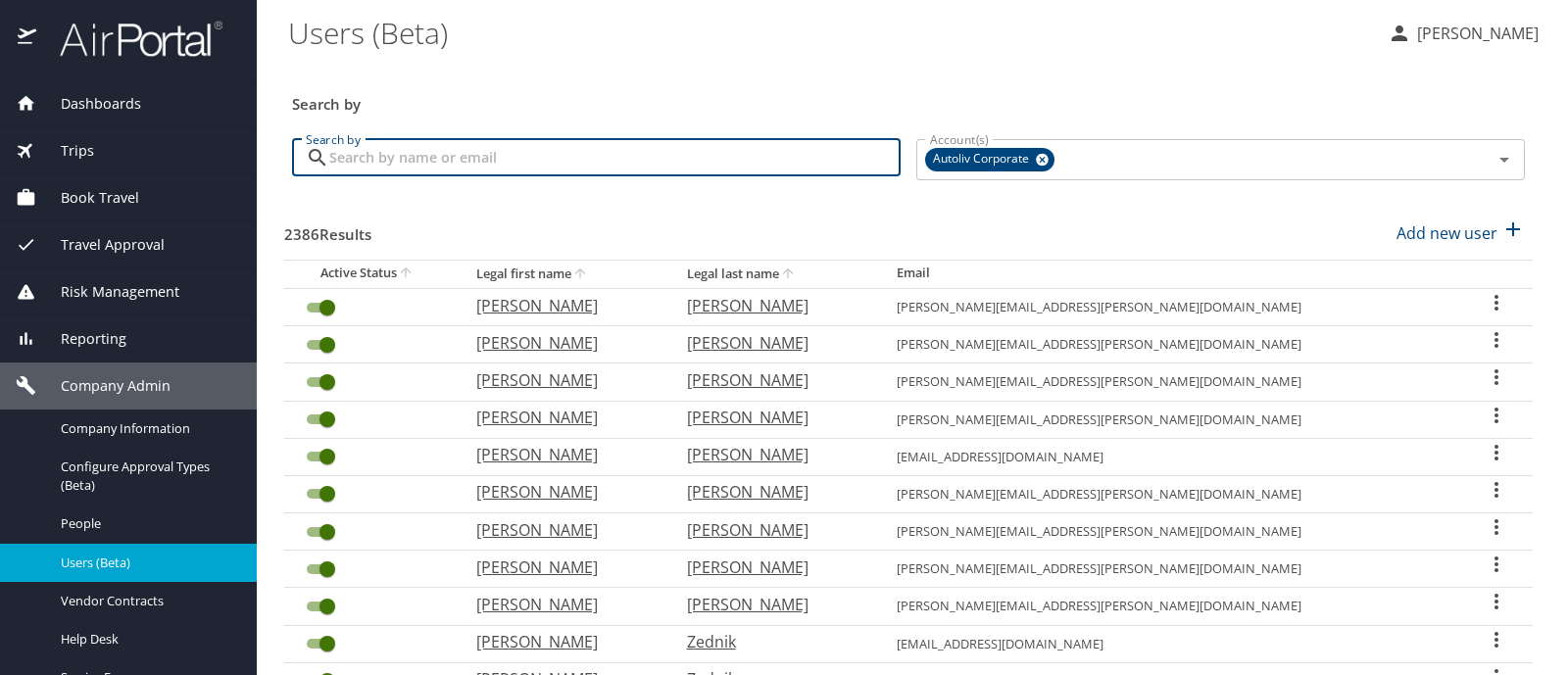 click on "Search by" at bounding box center [614, 158] 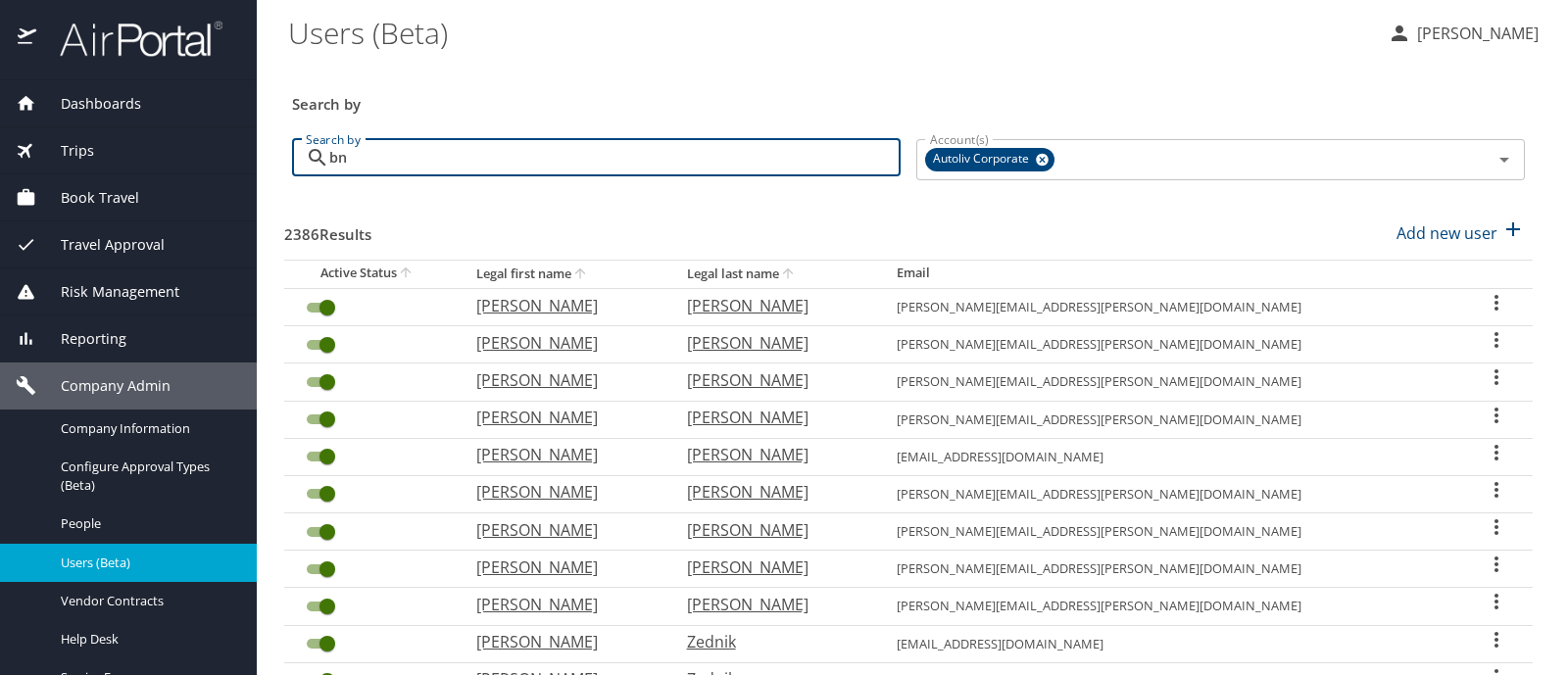 type on "b" 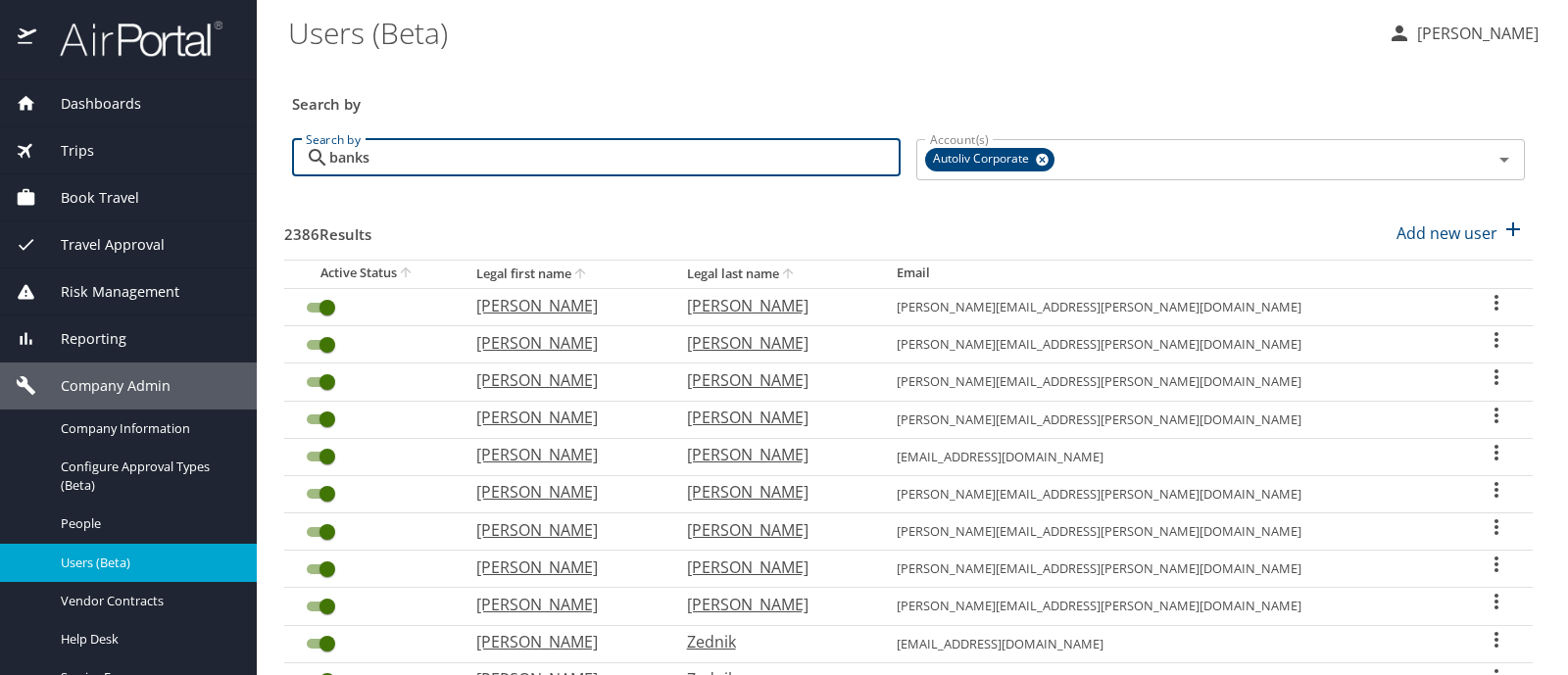 type on "banks" 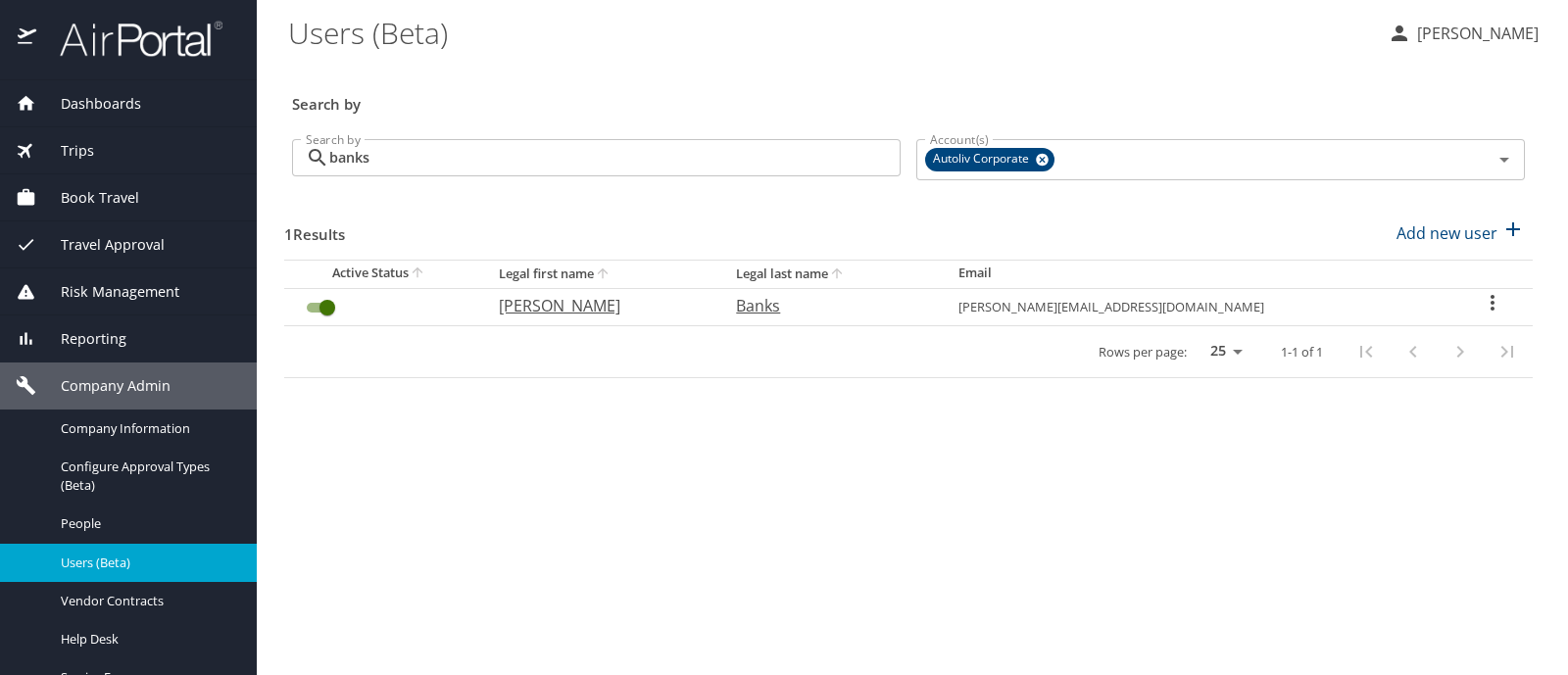 click 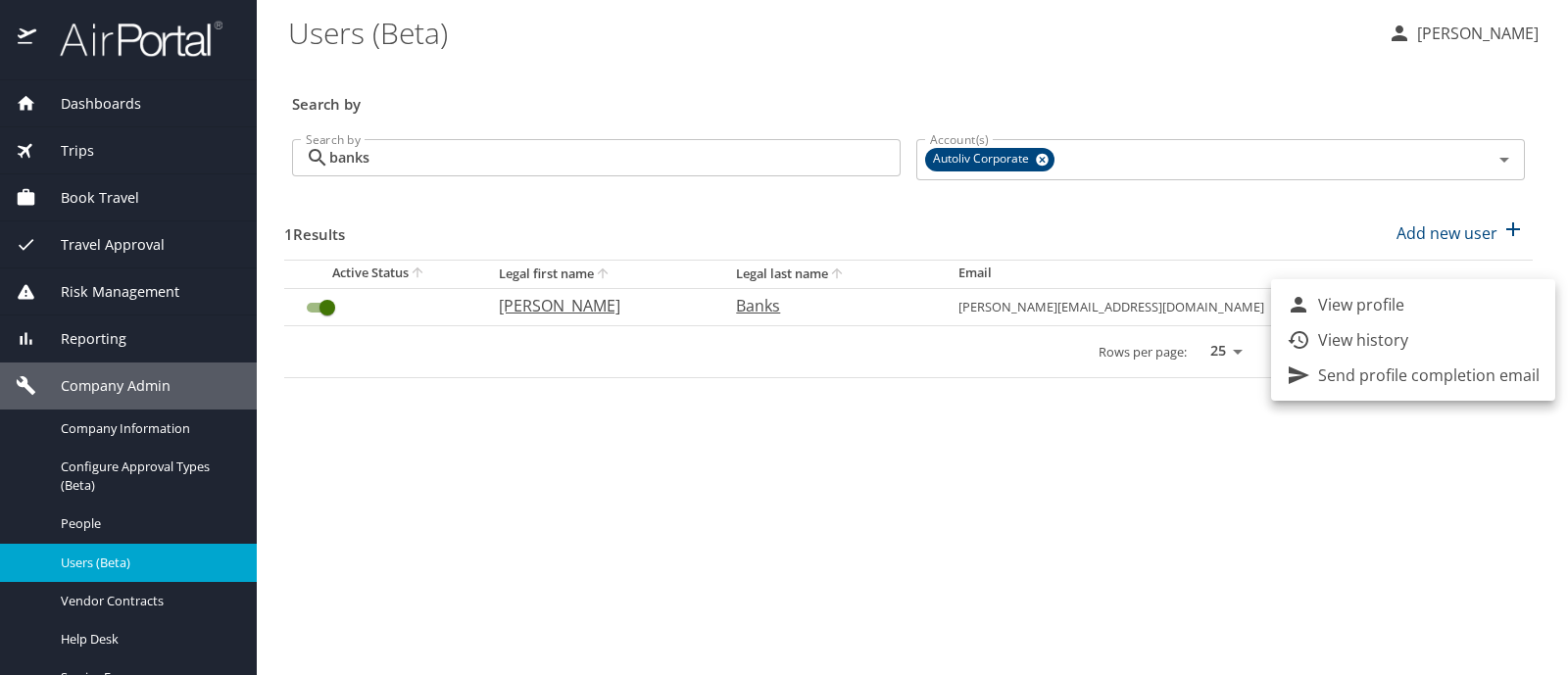 click on "View profile" at bounding box center [1361, 305] 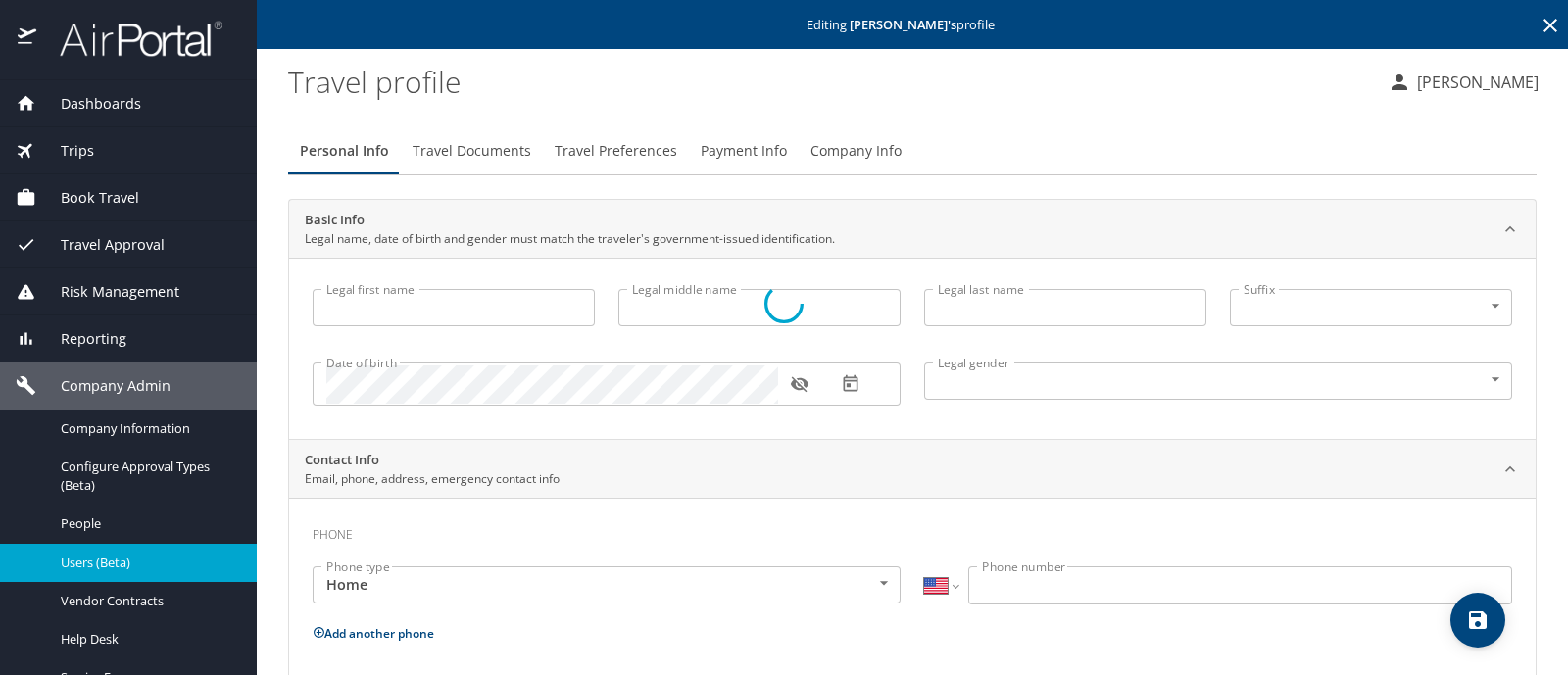 type on "[PERSON_NAME]" 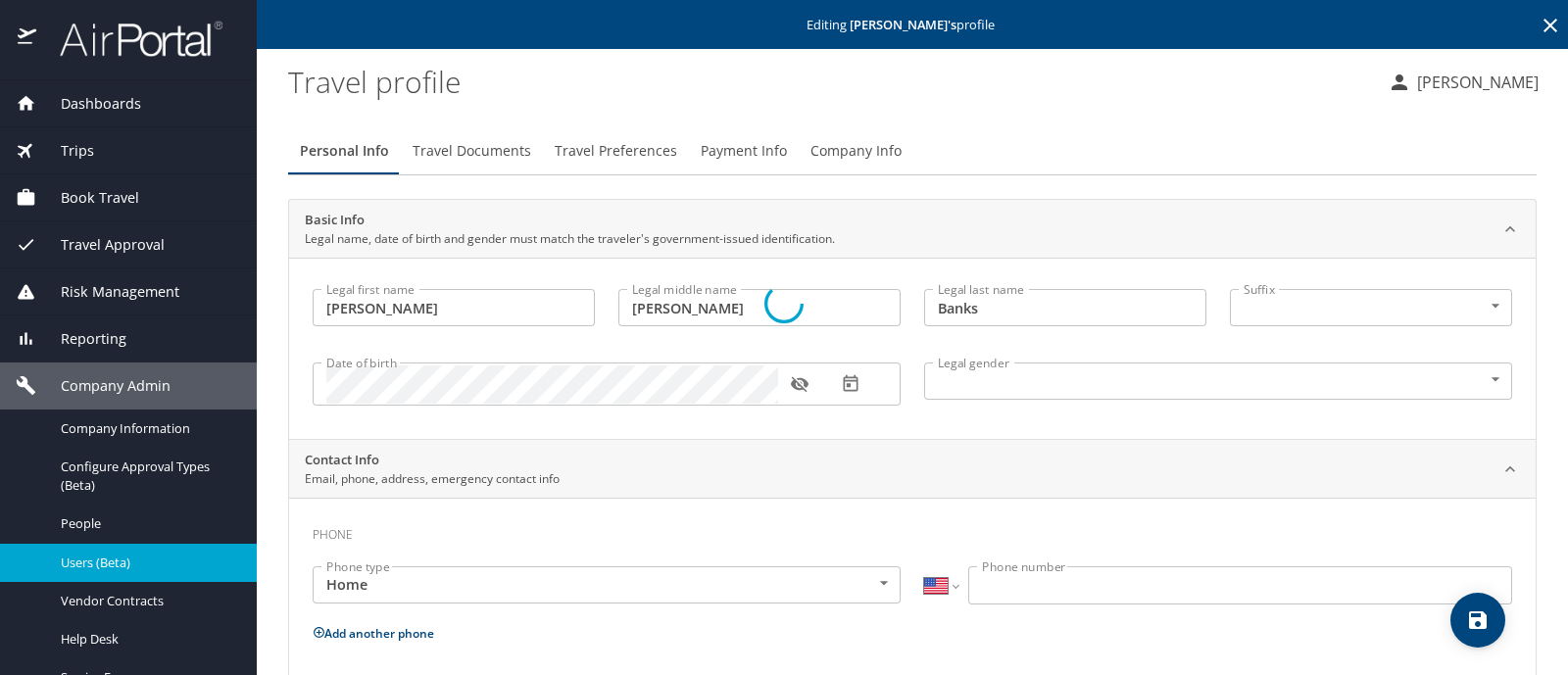 select on "AT" 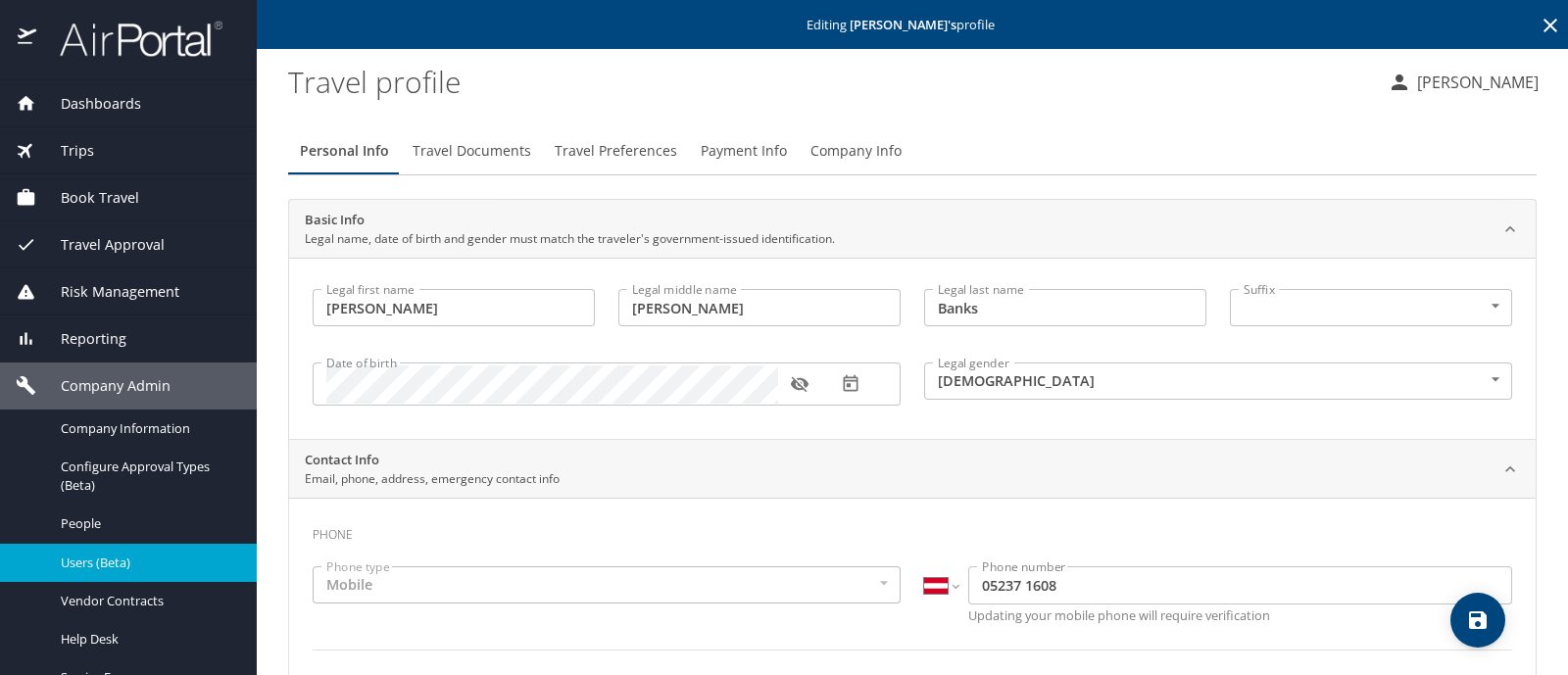 click on "Payment Info" at bounding box center [744, 151] 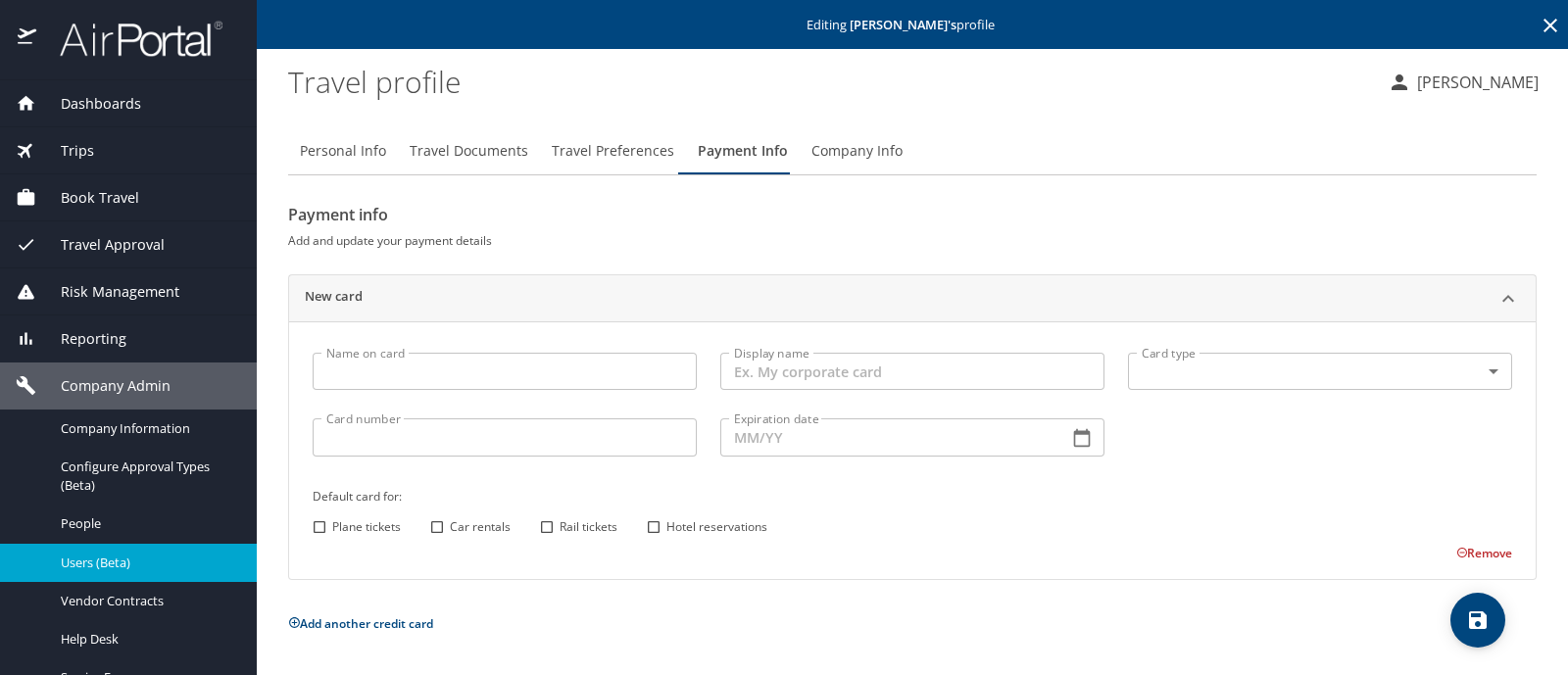 click on "Trips" at bounding box center (128, 151) 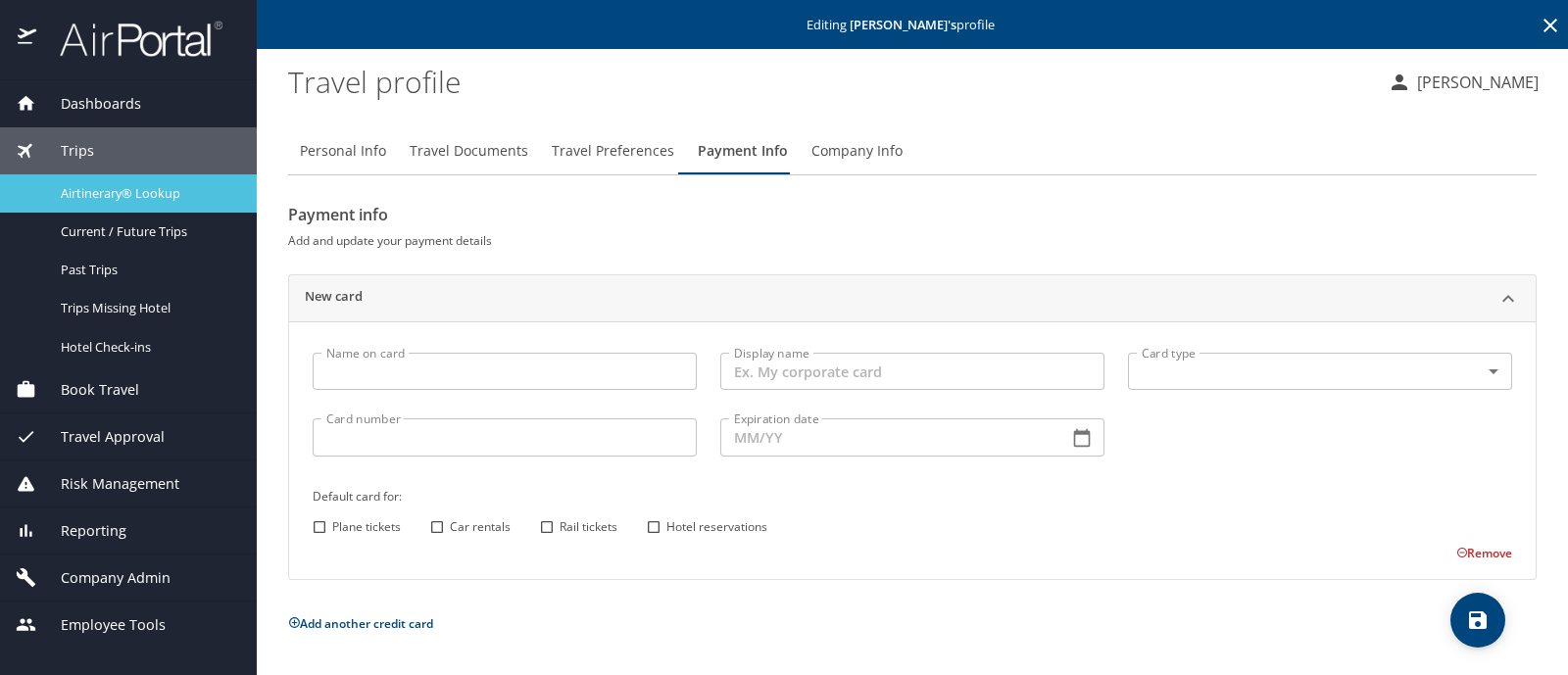 click on "Airtinerary® Lookup" at bounding box center (147, 193) 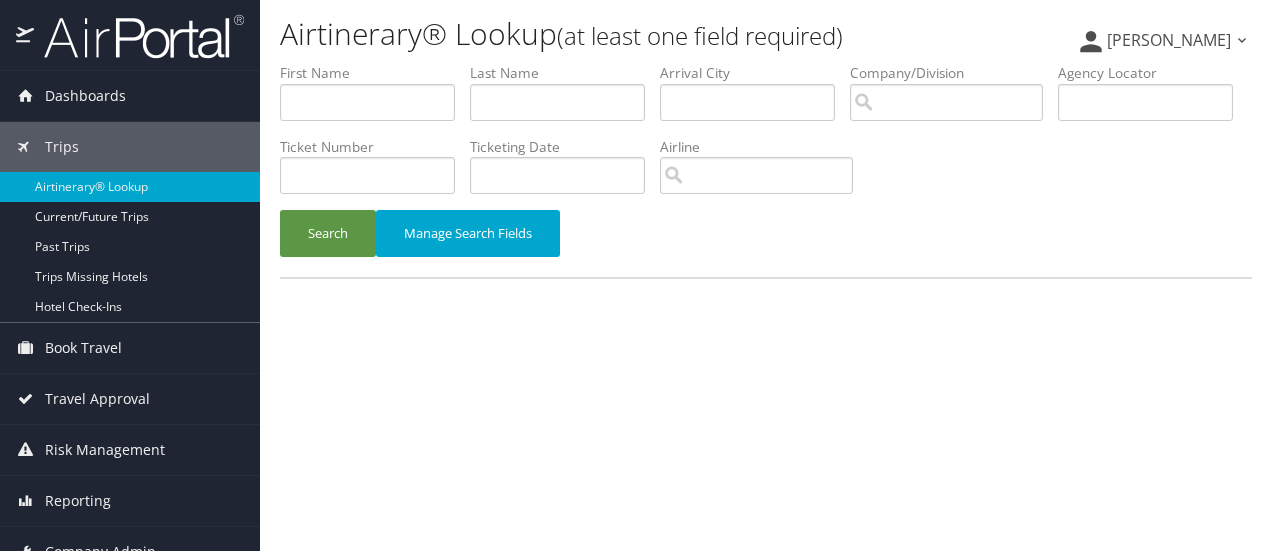 scroll, scrollTop: 0, scrollLeft: 0, axis: both 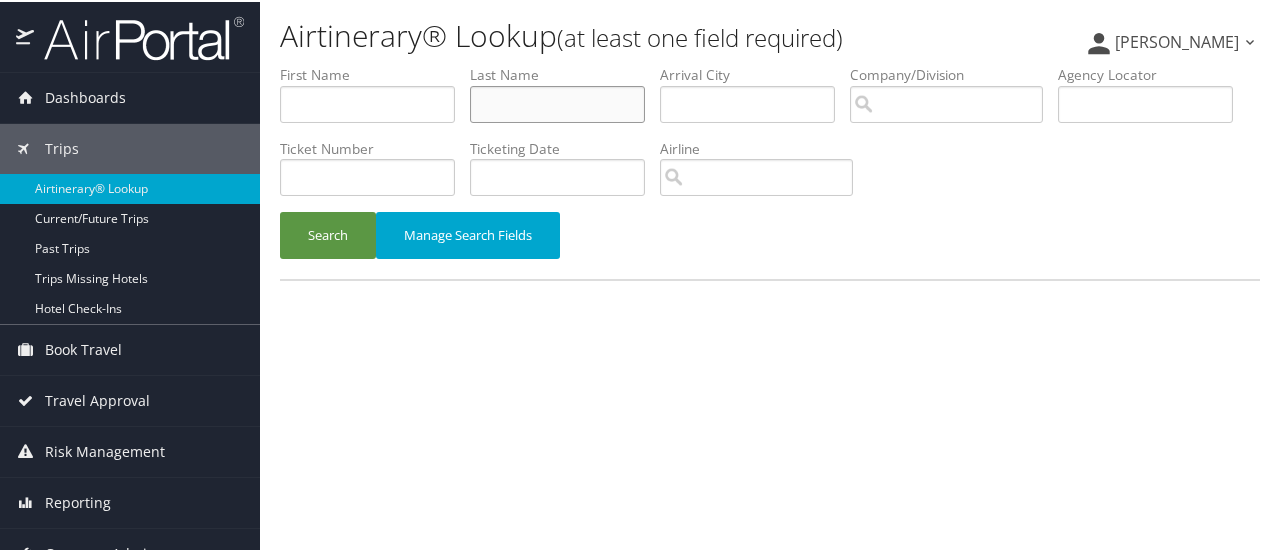 click at bounding box center (557, 102) 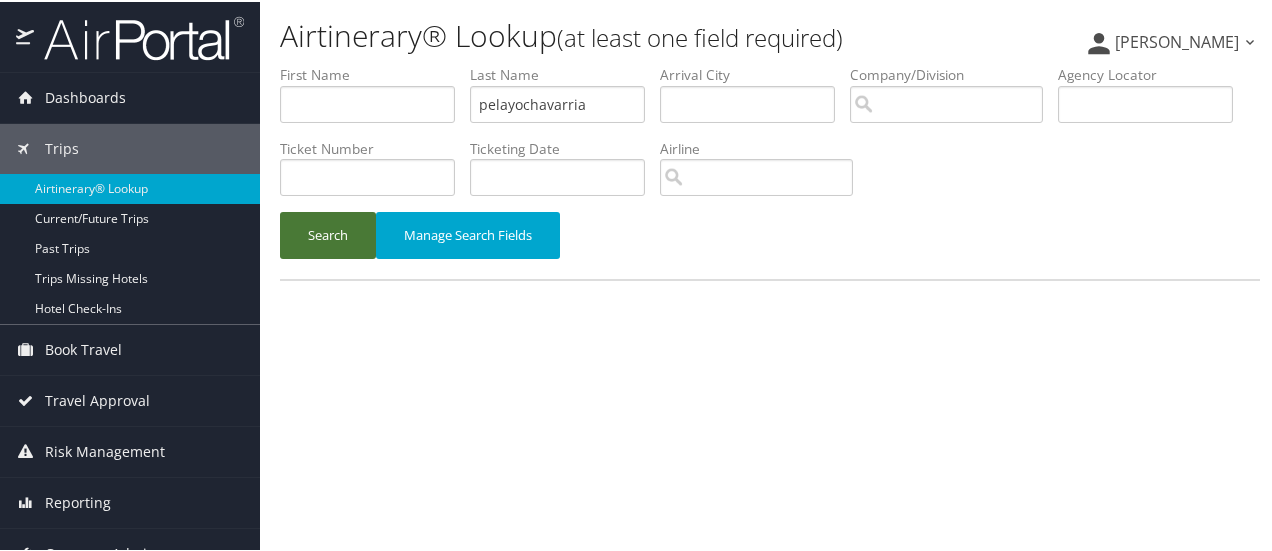 click on "Search" at bounding box center [328, 233] 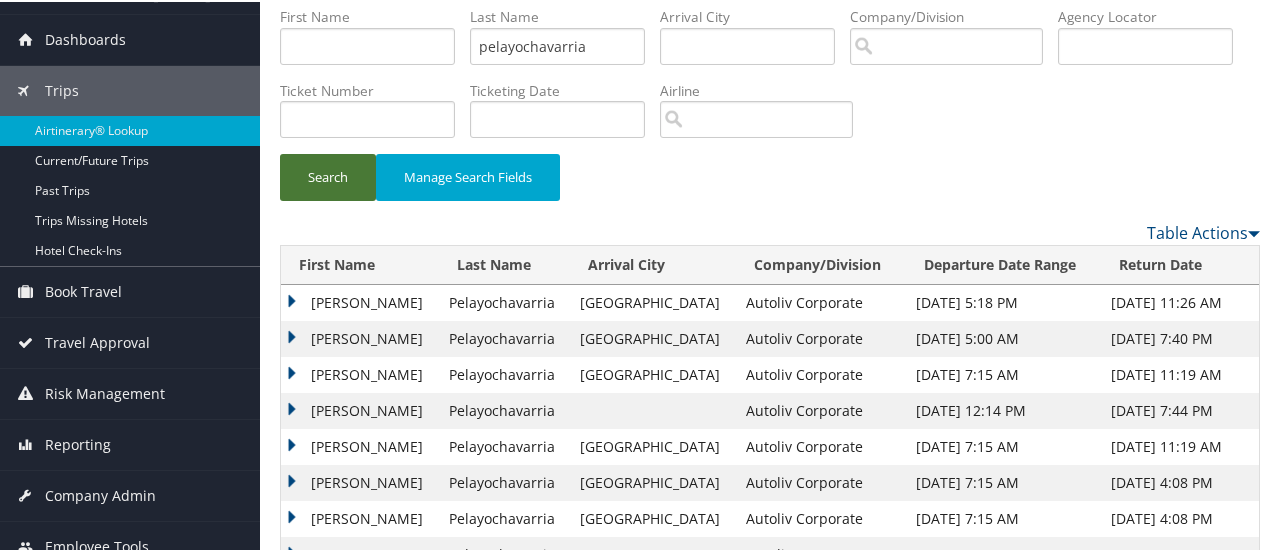 scroll, scrollTop: 0, scrollLeft: 0, axis: both 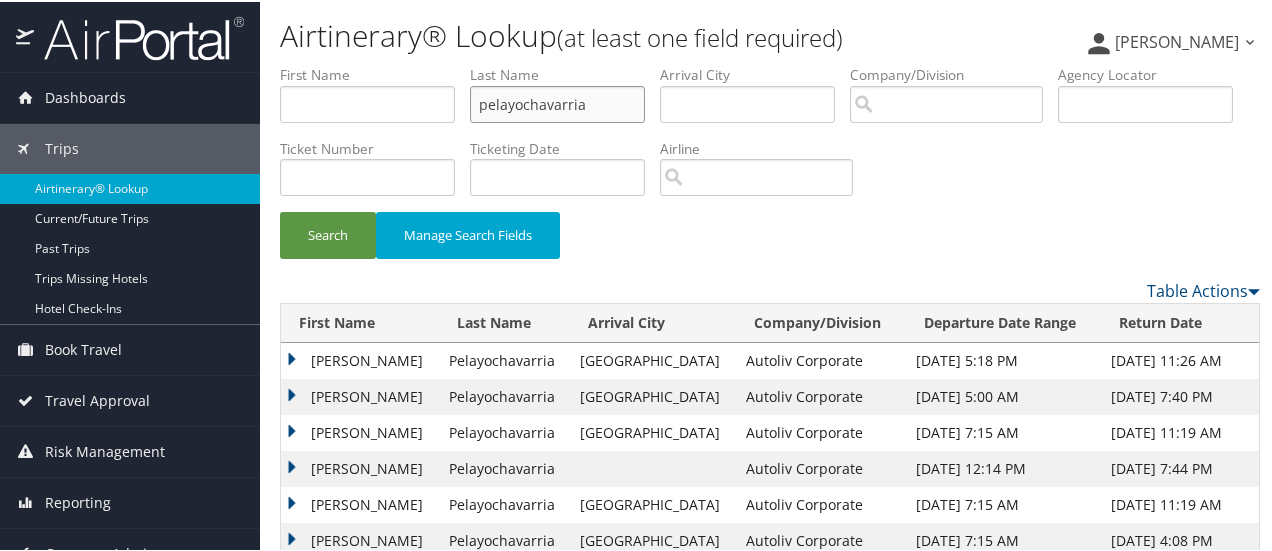 click on "pelayochavarria" at bounding box center [557, 102] 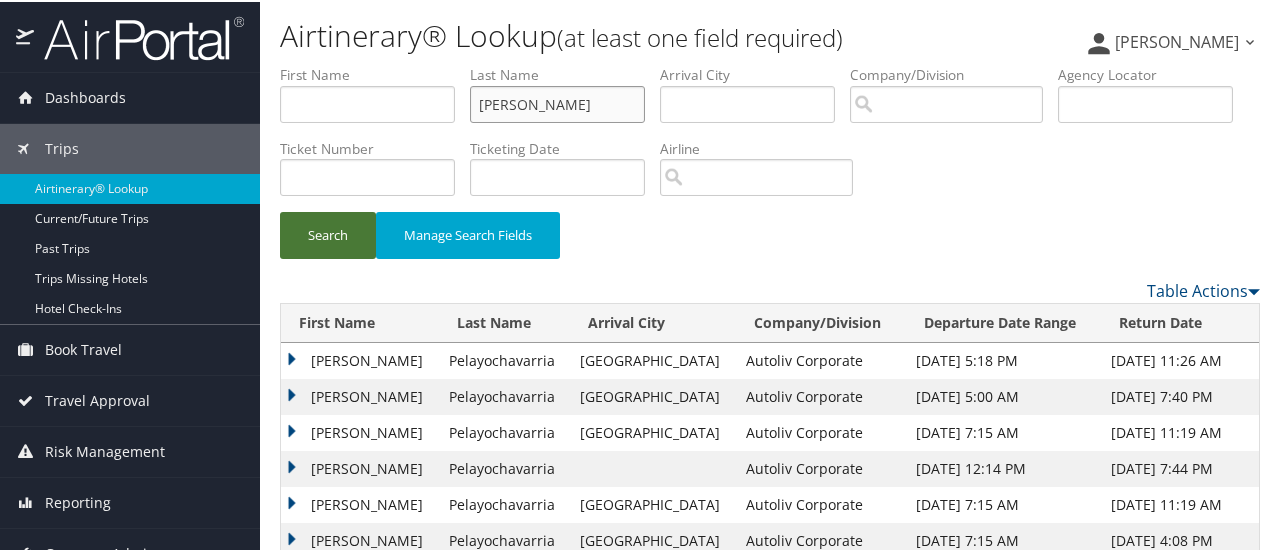 type on "pelayo chavarria" 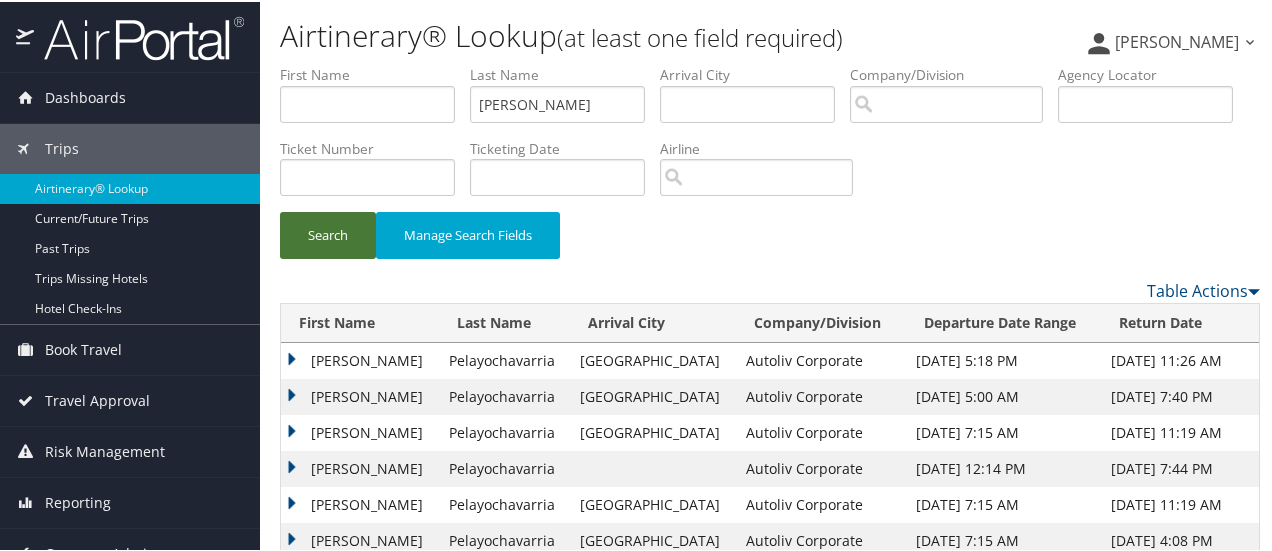 click on "Search" at bounding box center (328, 233) 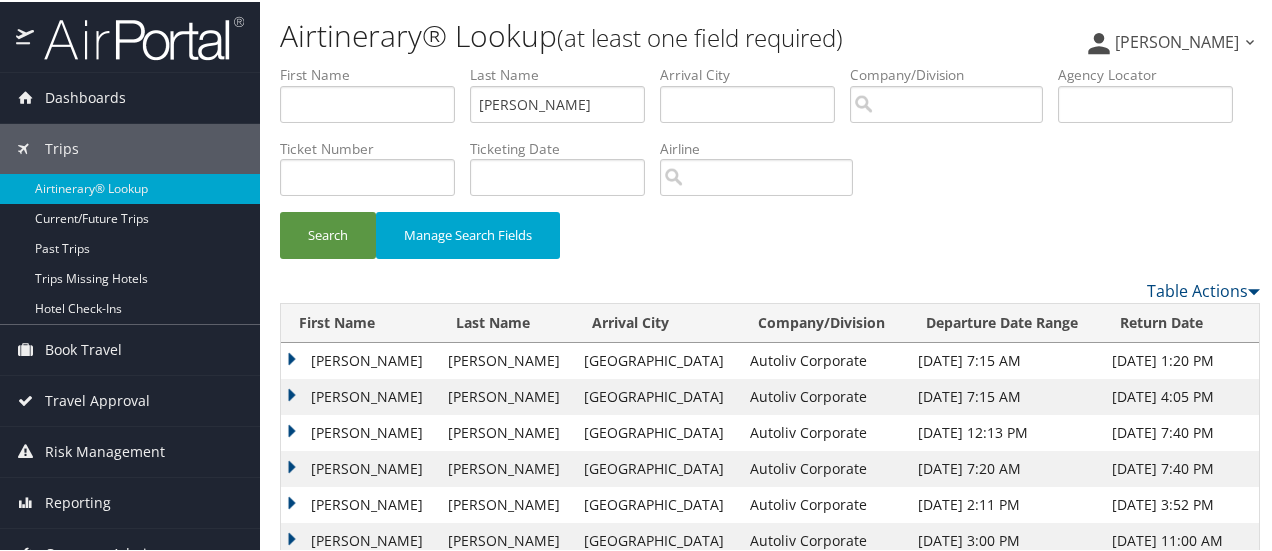 click on "ROBERTO" at bounding box center (359, 359) 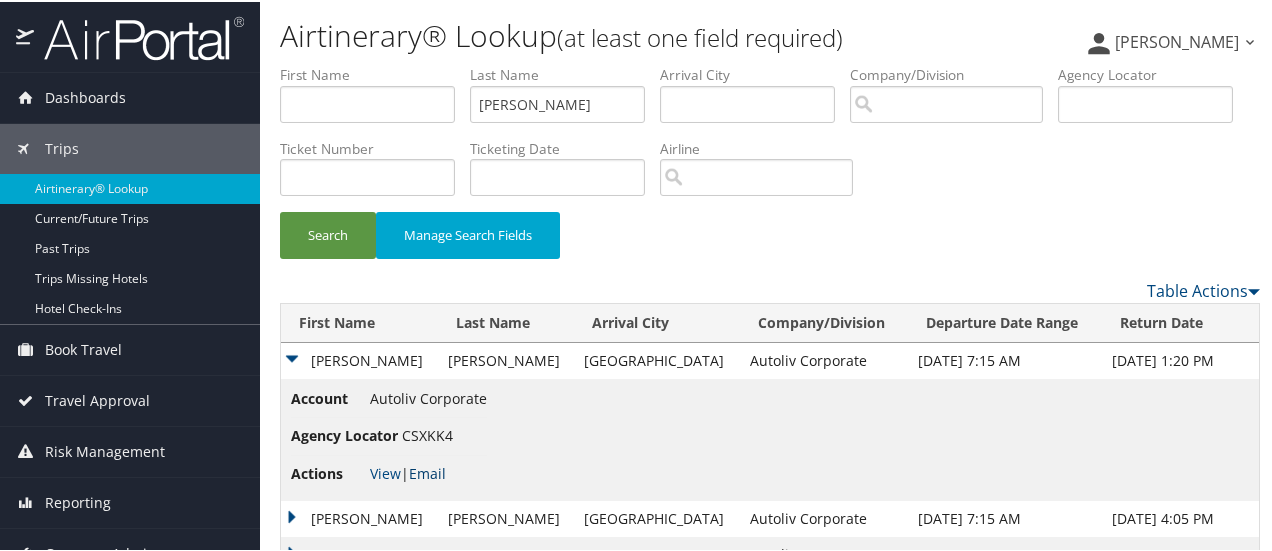 click on "Email" at bounding box center (427, 471) 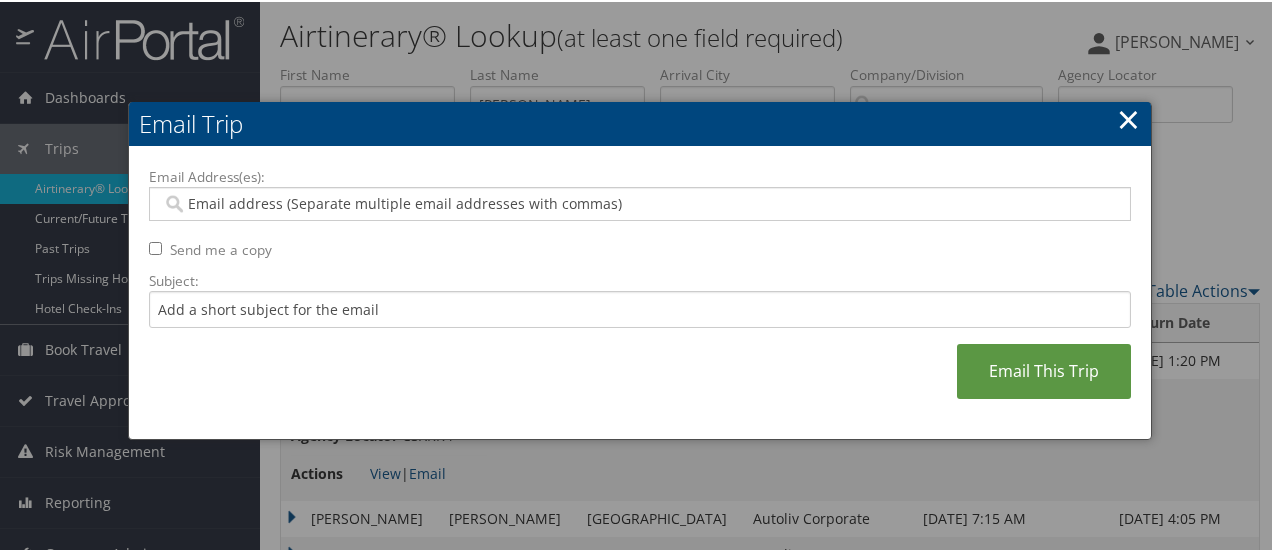 click on "Email Address(es):" at bounding box center [640, 202] 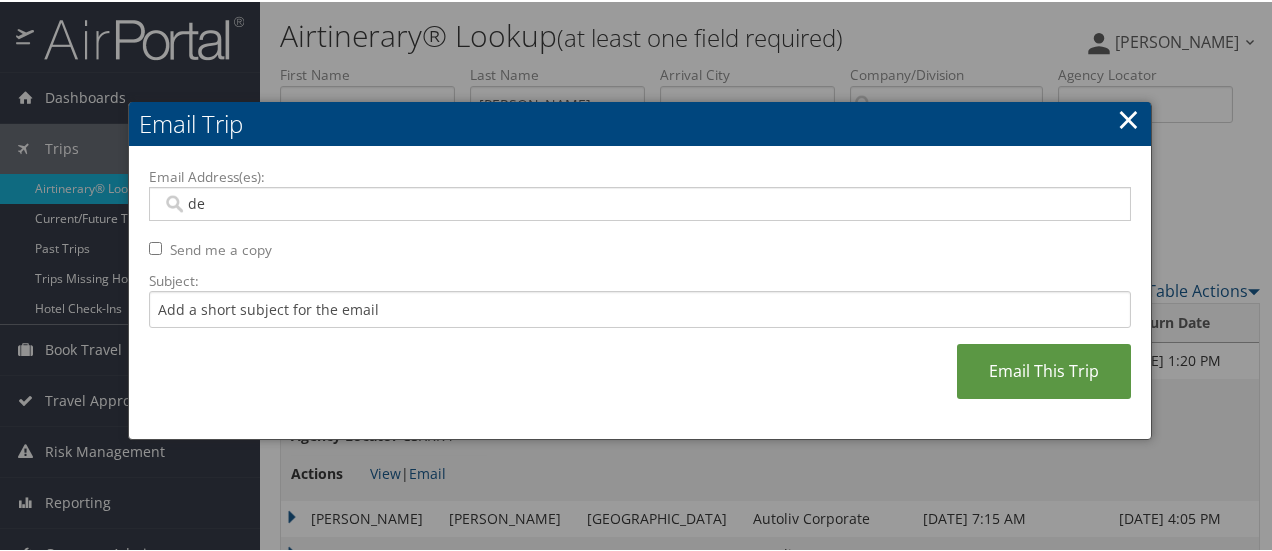 type on "deb" 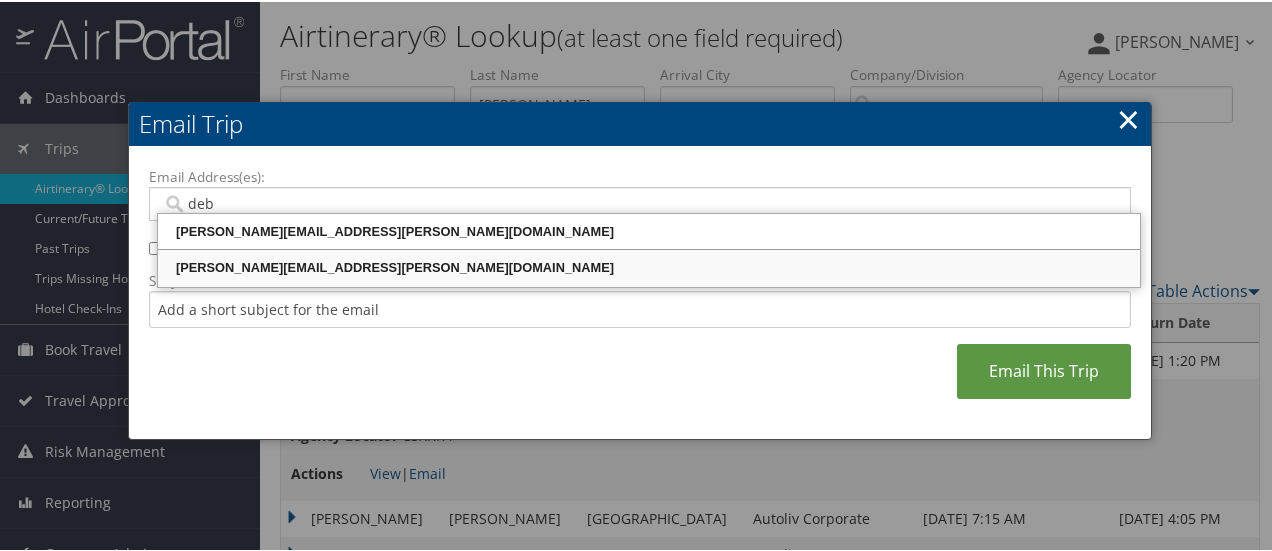 click on "DEBORAH.EZZO@AUTOLIV.COM" at bounding box center [649, 266] 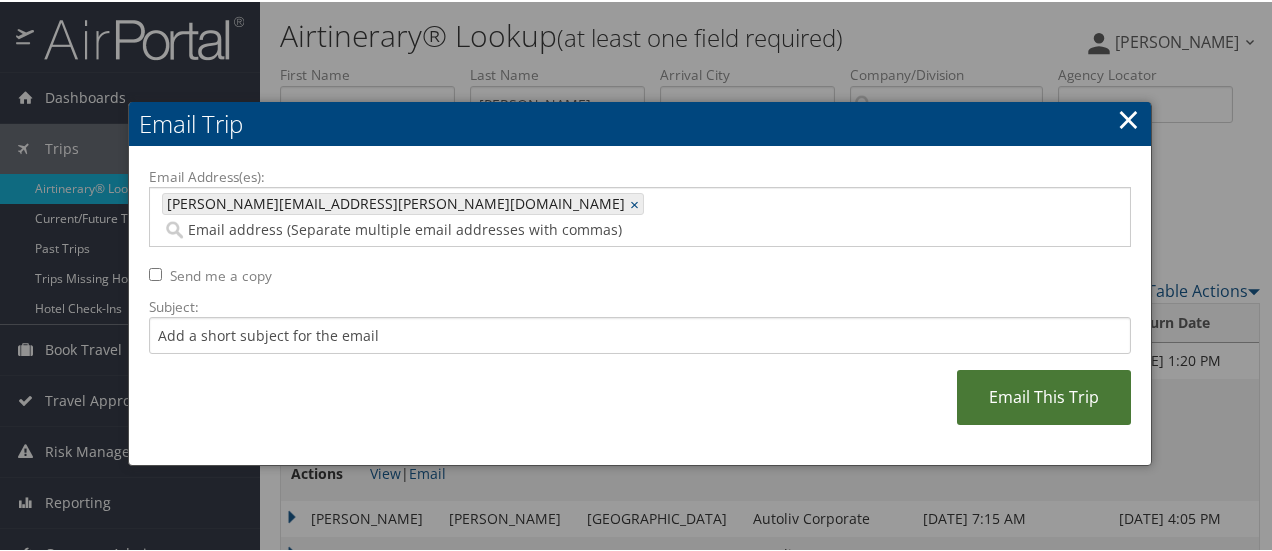 click on "Email This Trip" at bounding box center (1044, 395) 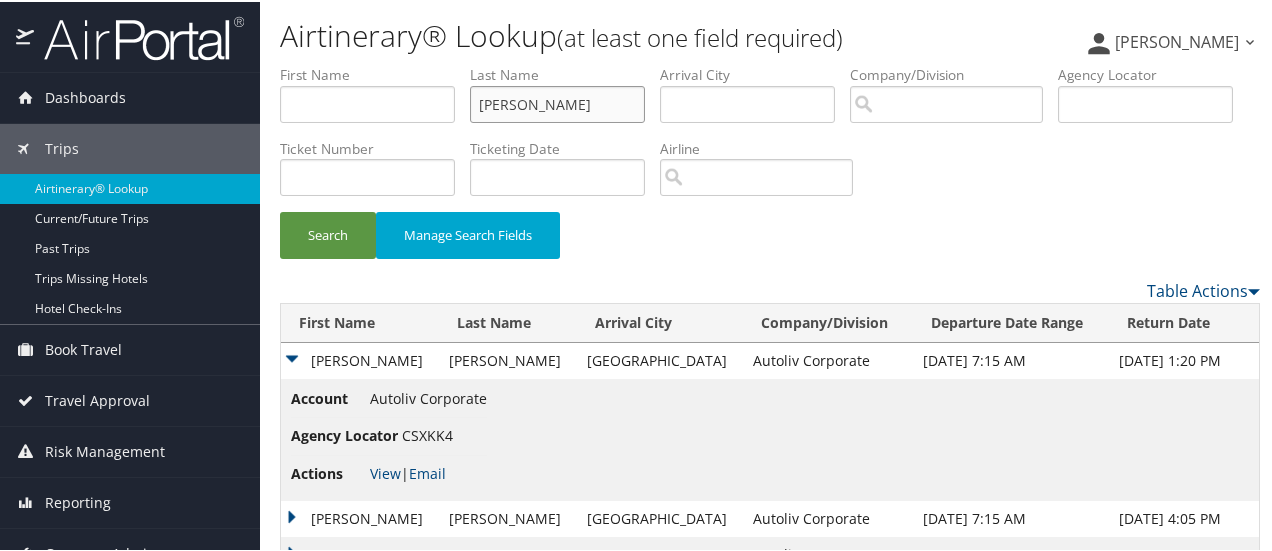 drag, startPoint x: 561, startPoint y: 99, endPoint x: 424, endPoint y: 146, distance: 144.83784 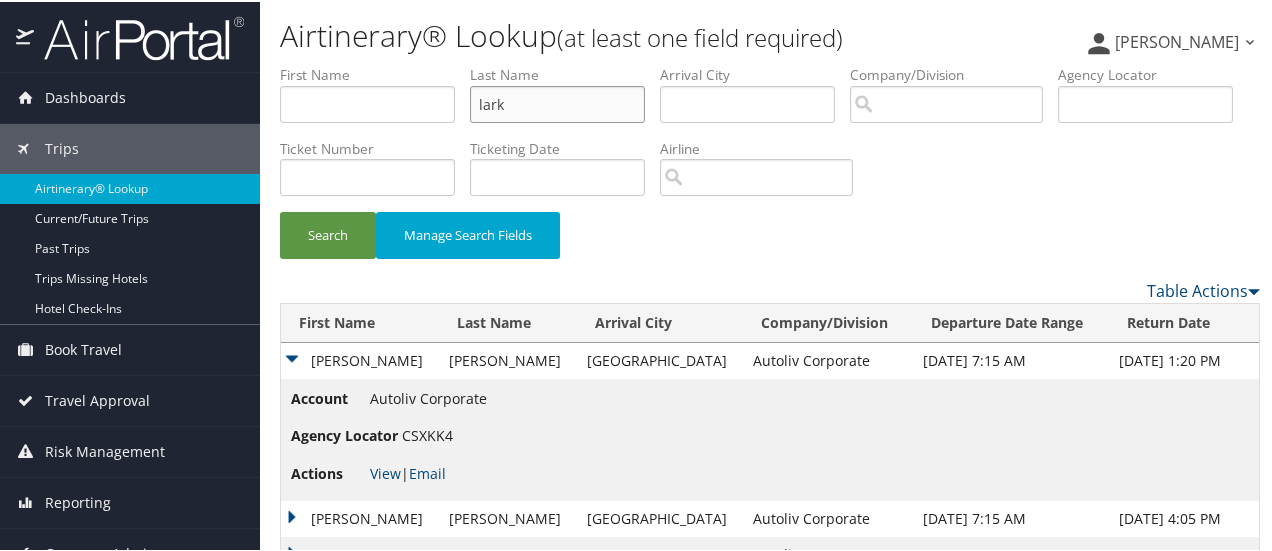 type on "lark" 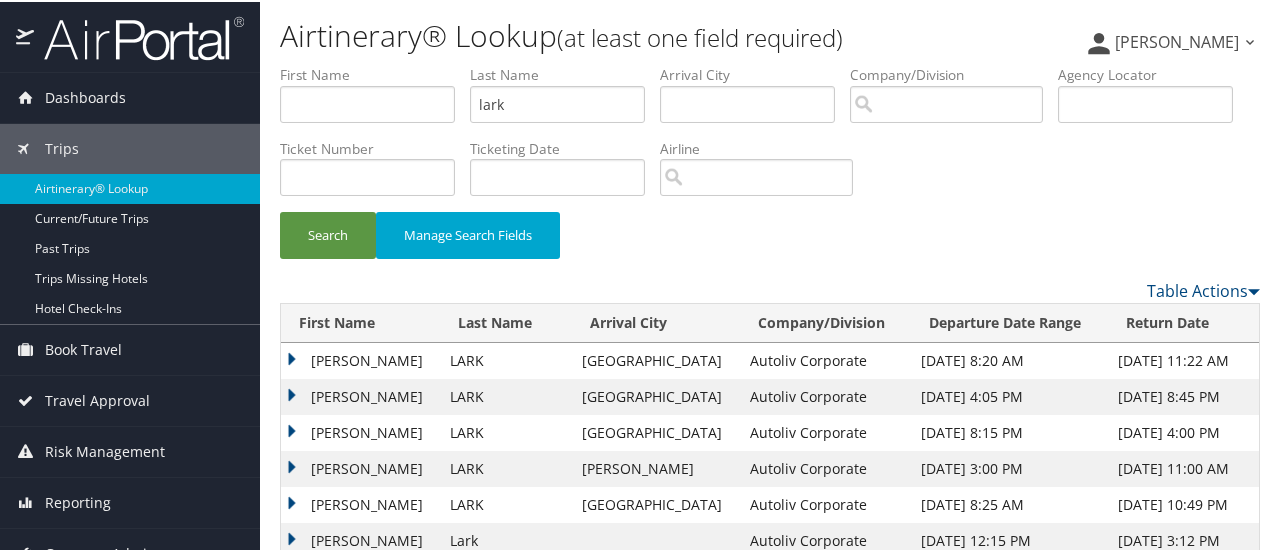 click on "RAYMOND E" at bounding box center [360, 359] 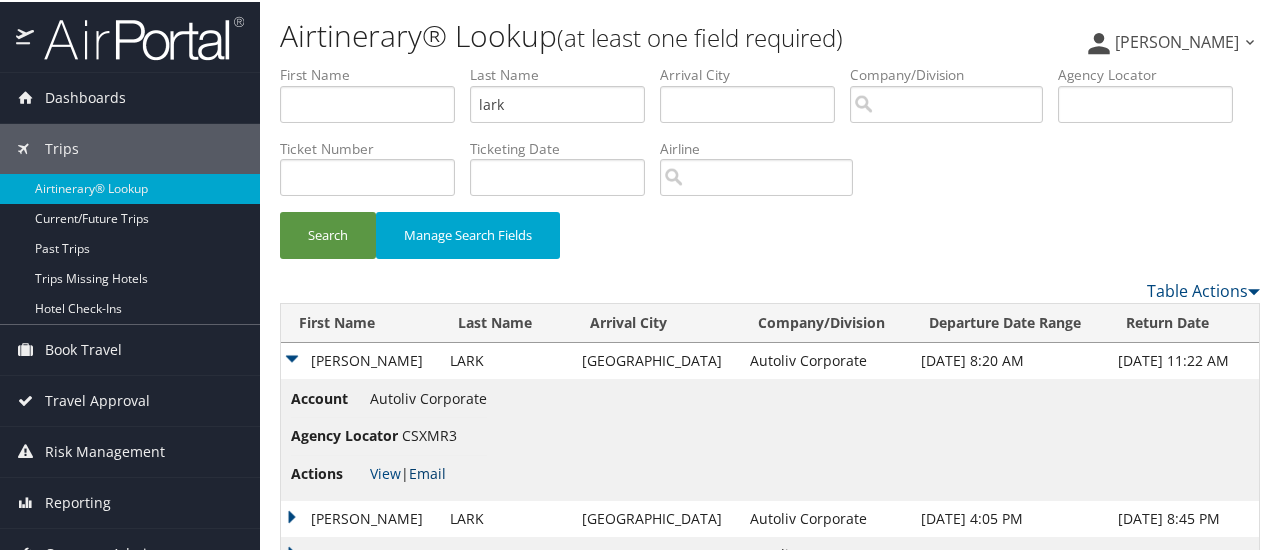 click on "Email" at bounding box center (427, 471) 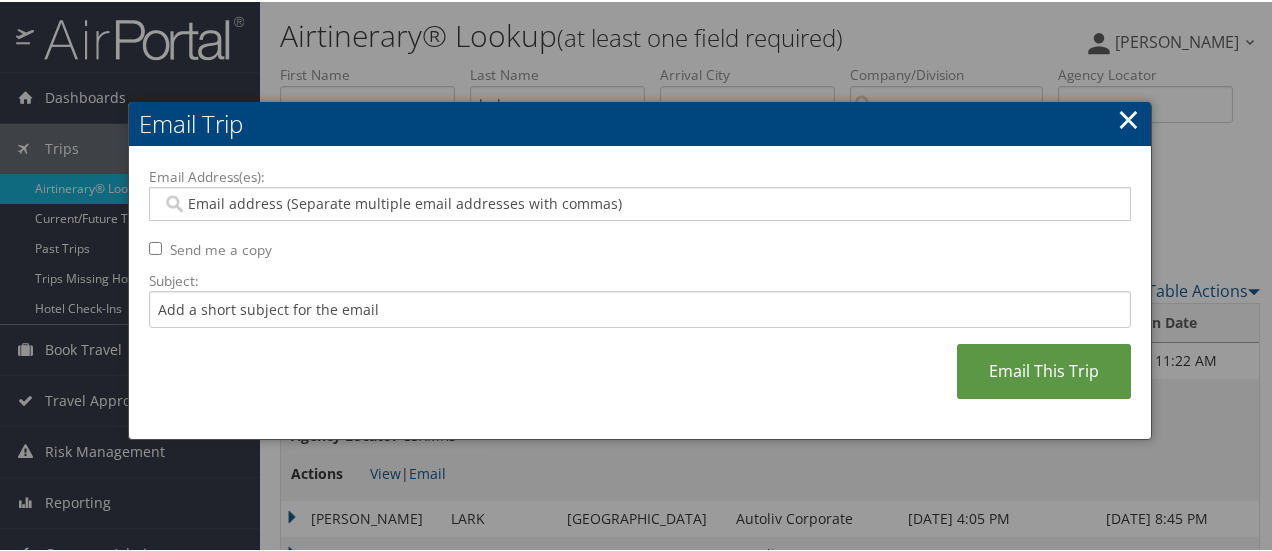 click on "Email Address(es):" at bounding box center [640, 202] 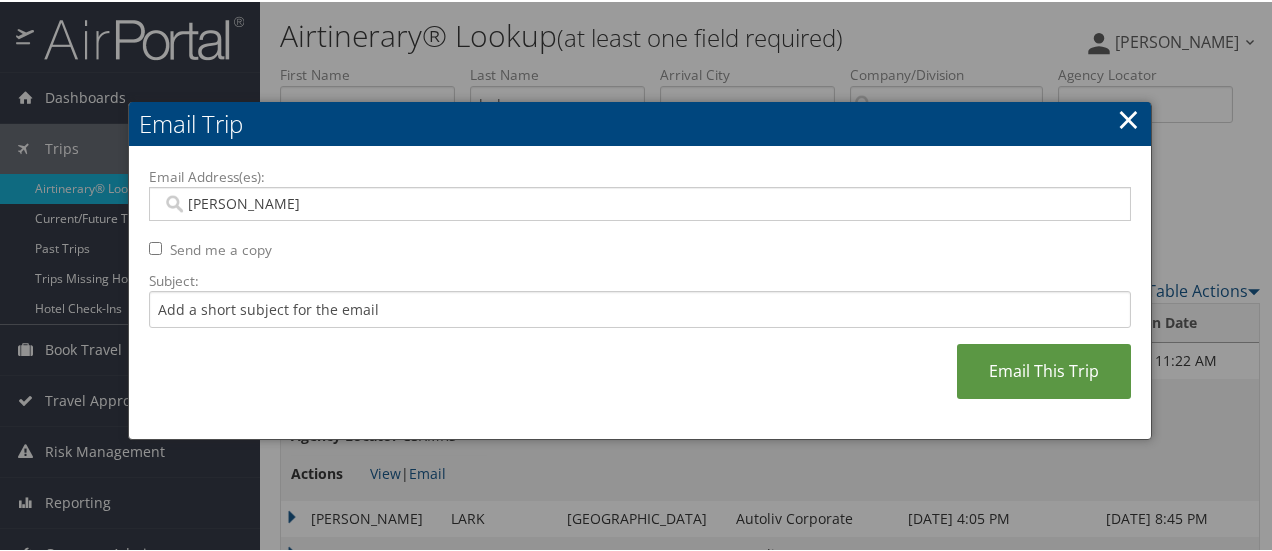 type on "kelly" 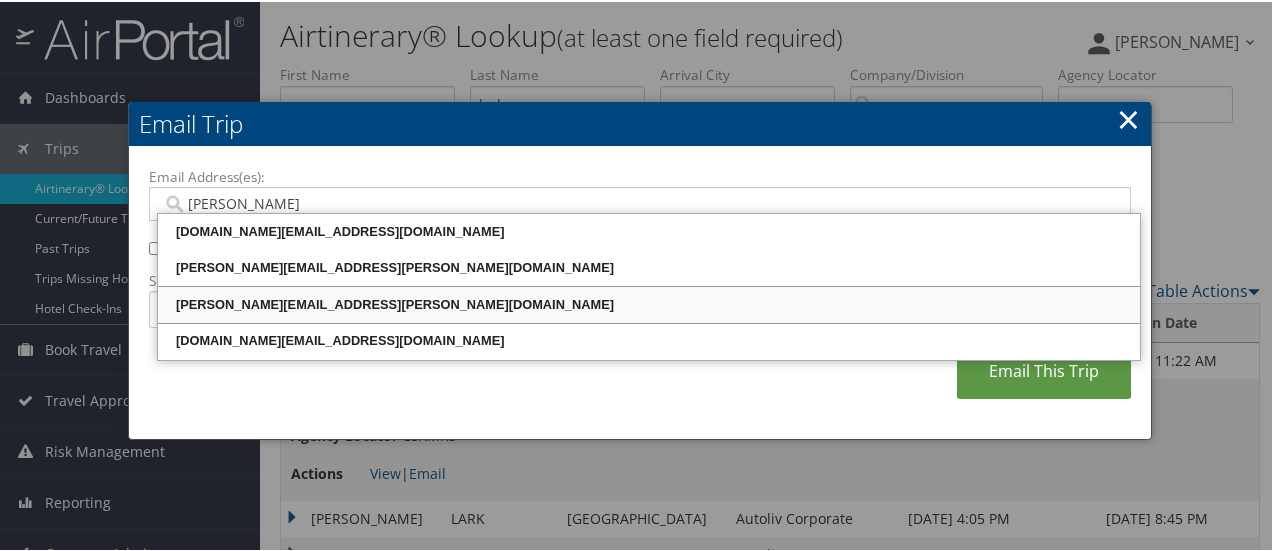 click on "KELLY.TAULBEE@AUTOLIV.COM" at bounding box center (649, 303) 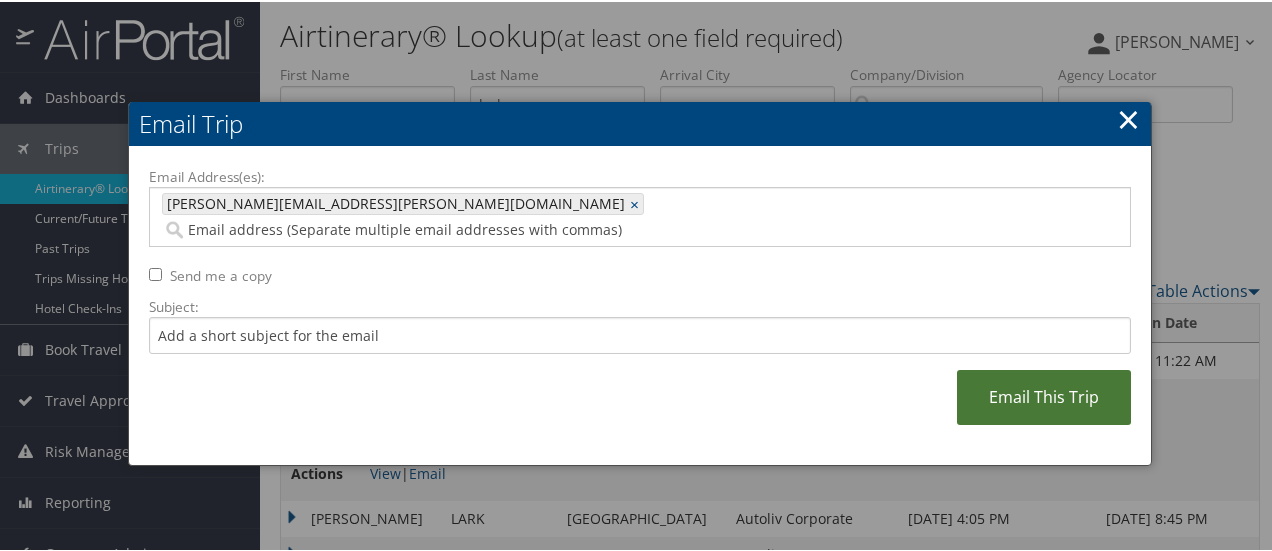 click on "Email This Trip" at bounding box center (1044, 395) 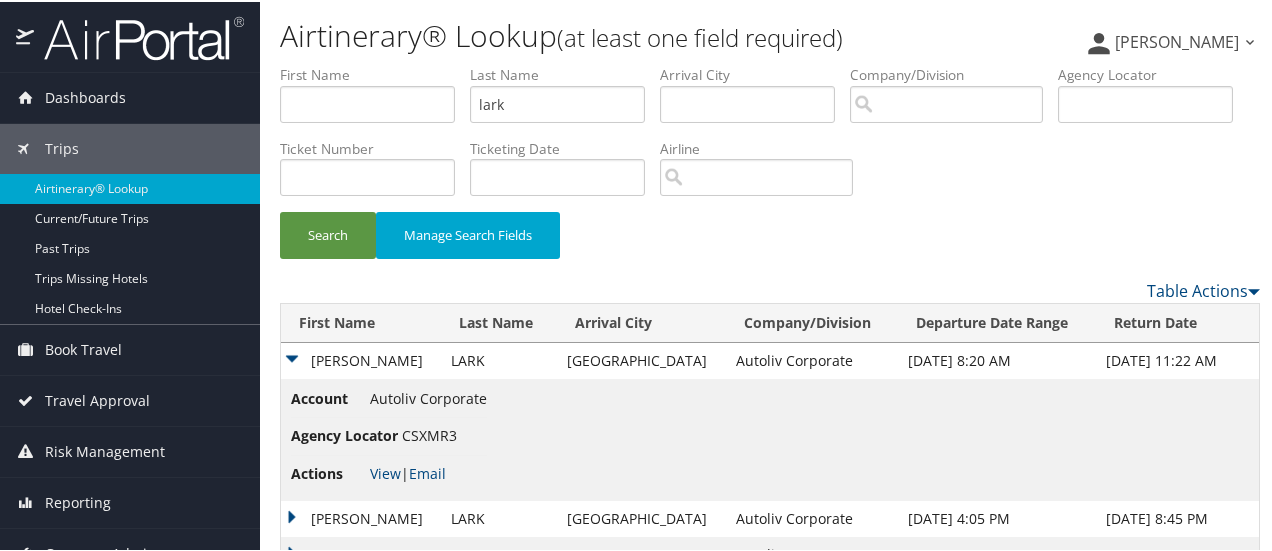 click on "Account   Autoliv Corporate Agency Locator   CSXMR3 Actions   View  |  Email" at bounding box center (770, 438) 